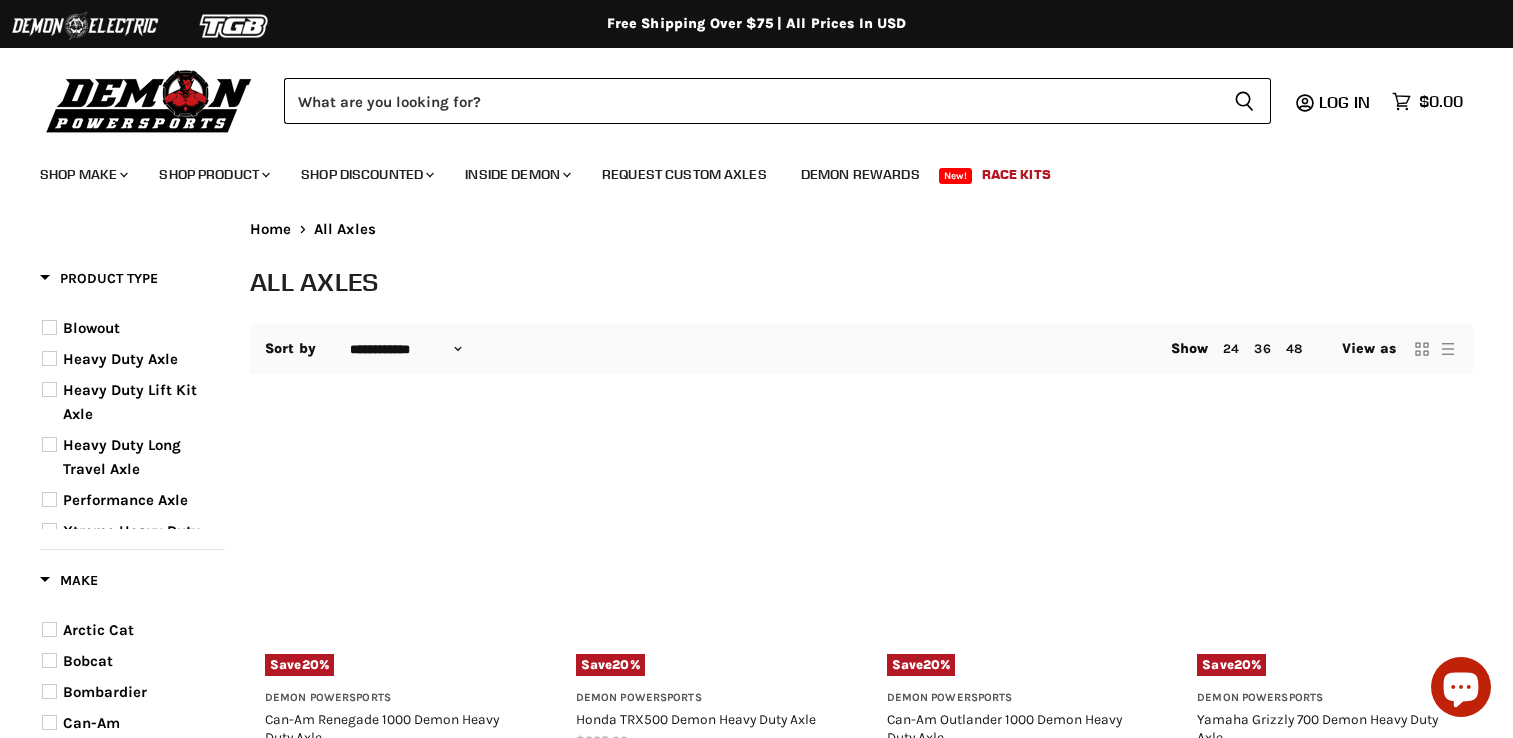 select on "**********" 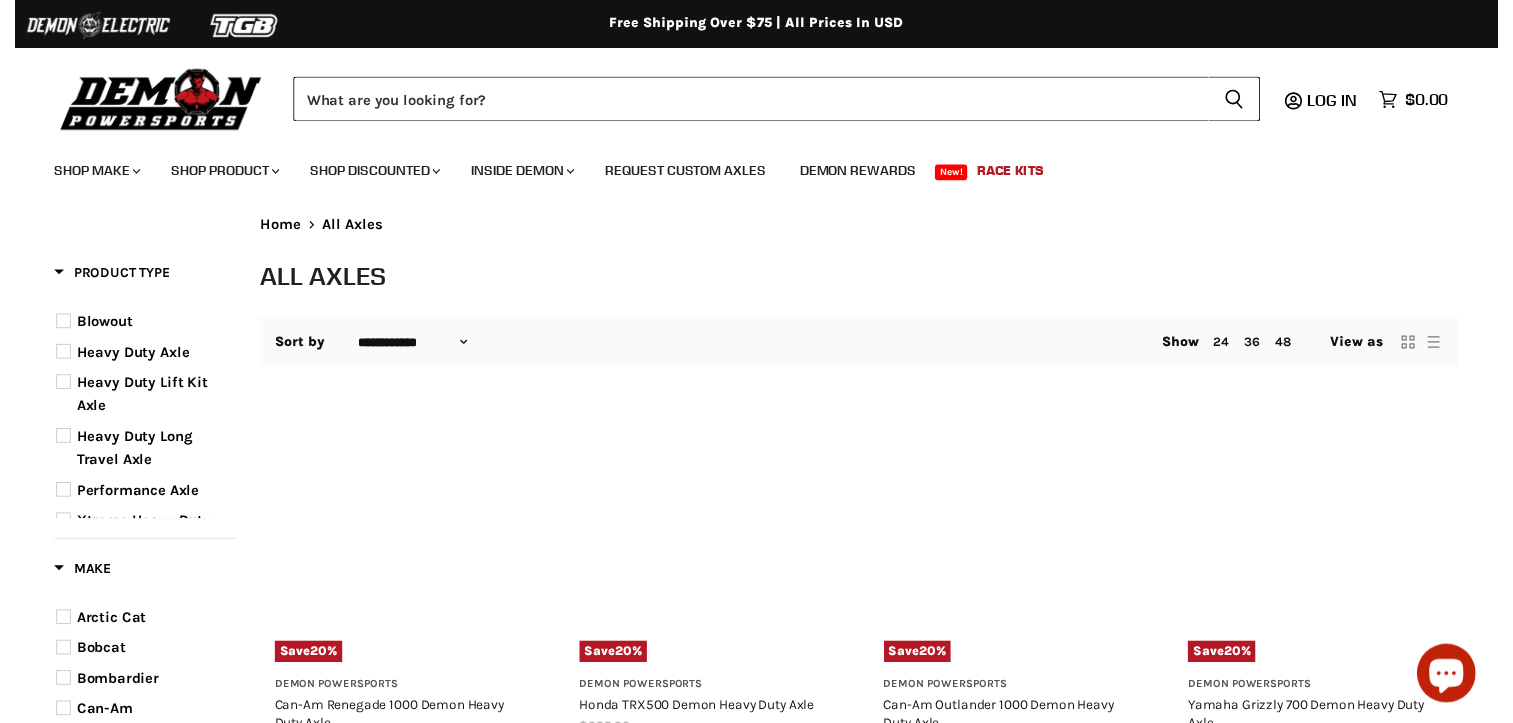 scroll, scrollTop: 0, scrollLeft: 0, axis: both 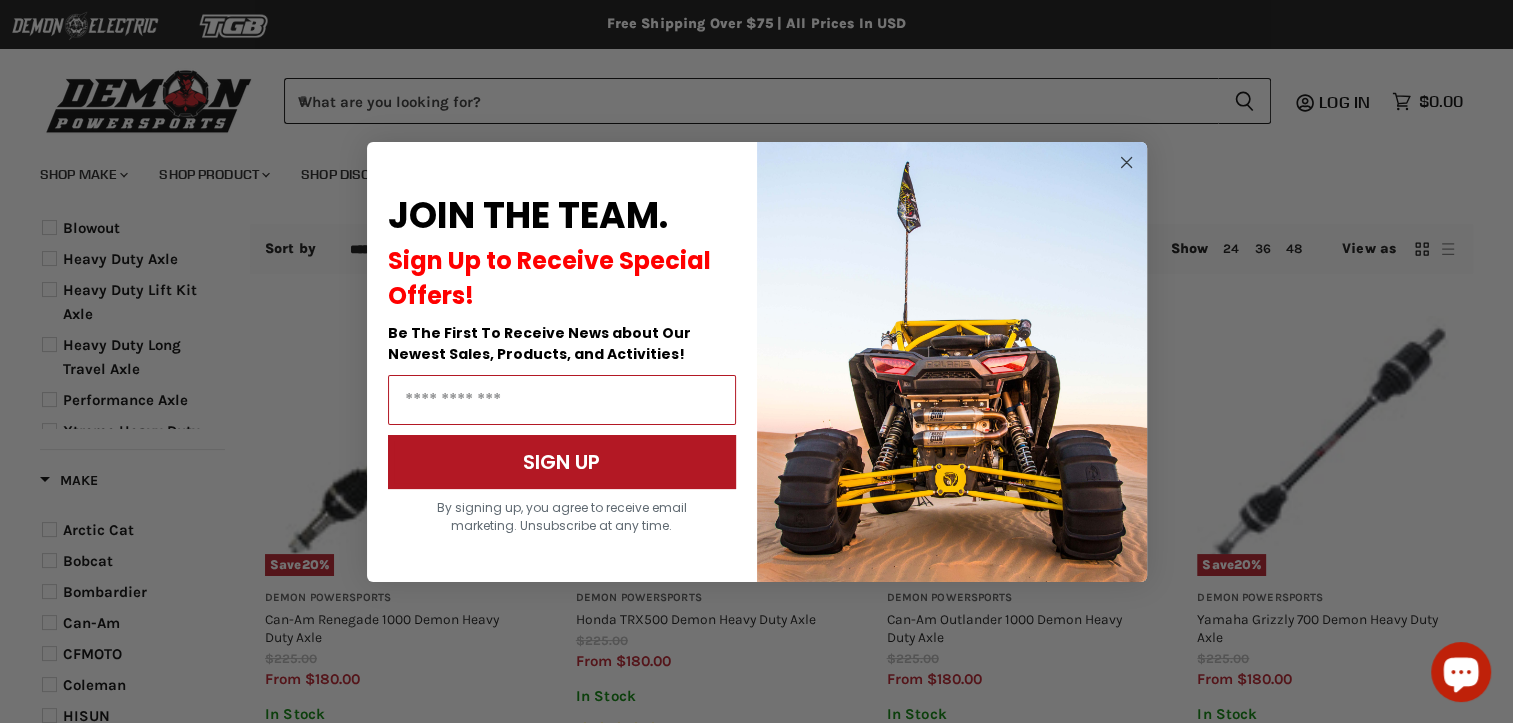 click 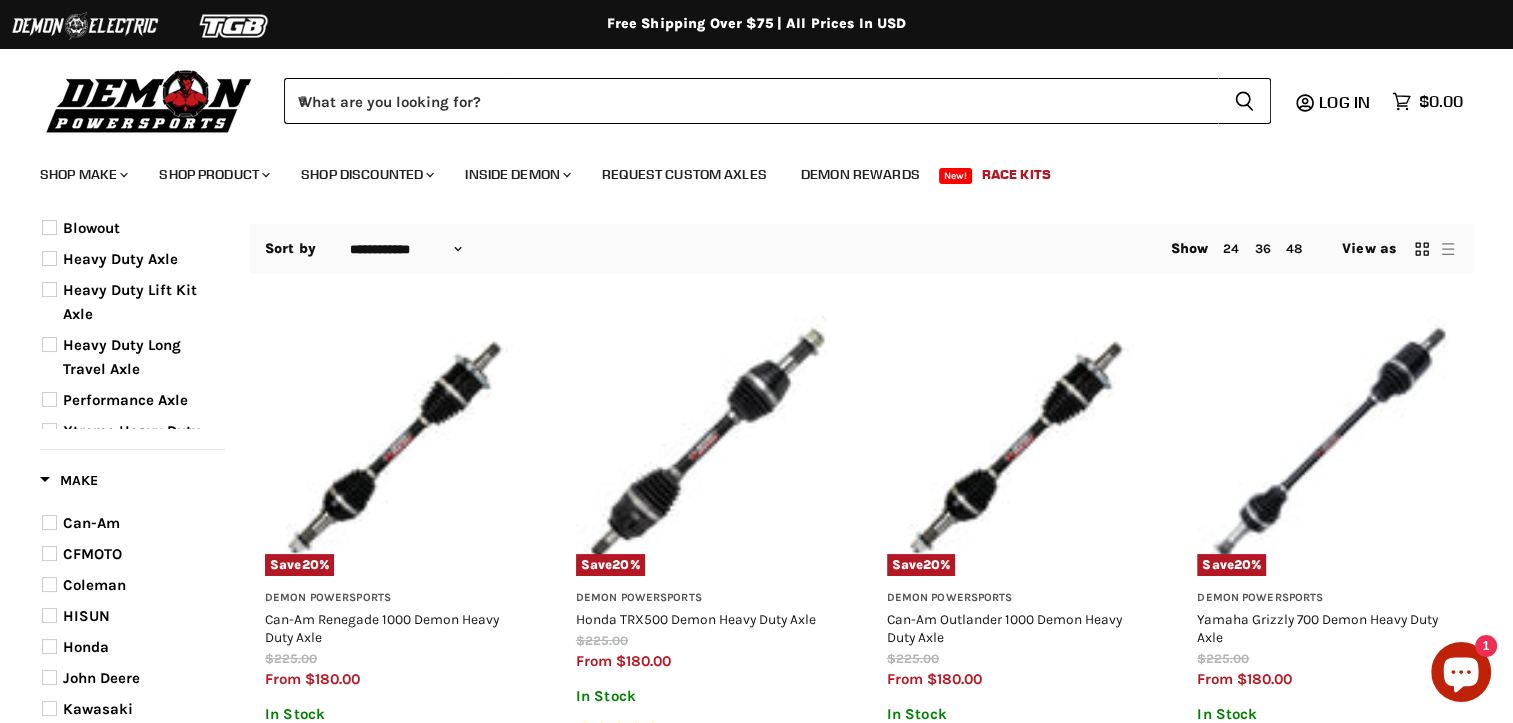 scroll, scrollTop: 200, scrollLeft: 0, axis: vertical 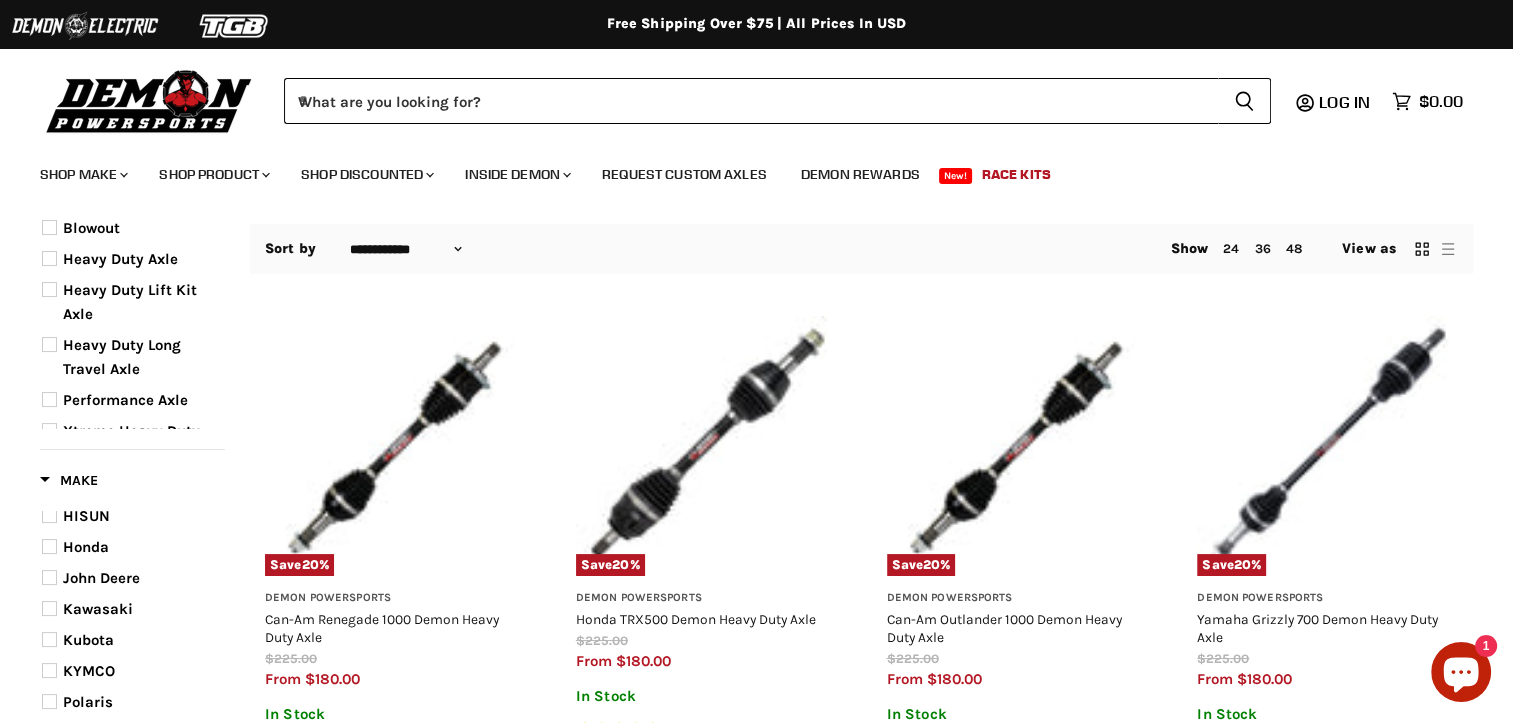 click on "Kawasaki" at bounding box center (98, 609) 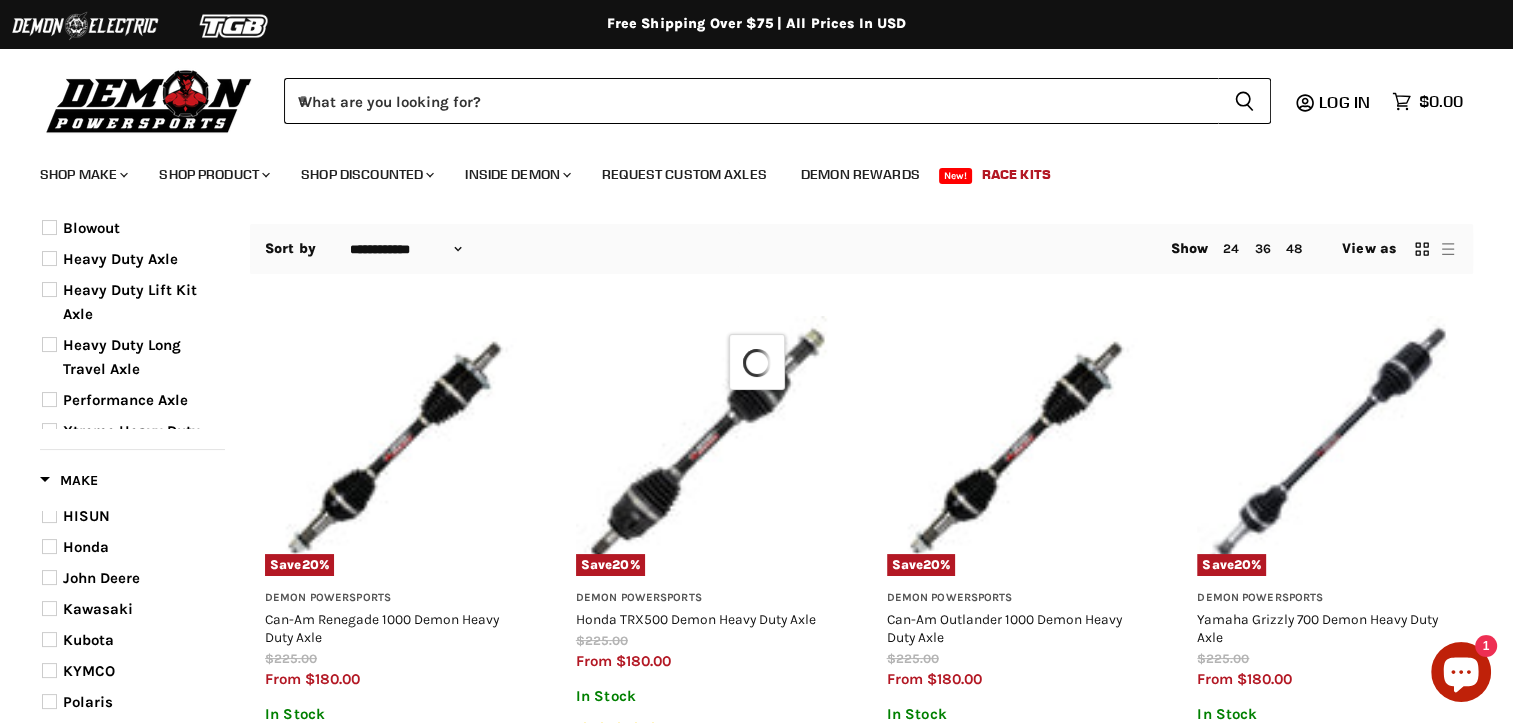 scroll, scrollTop: 94, scrollLeft: 0, axis: vertical 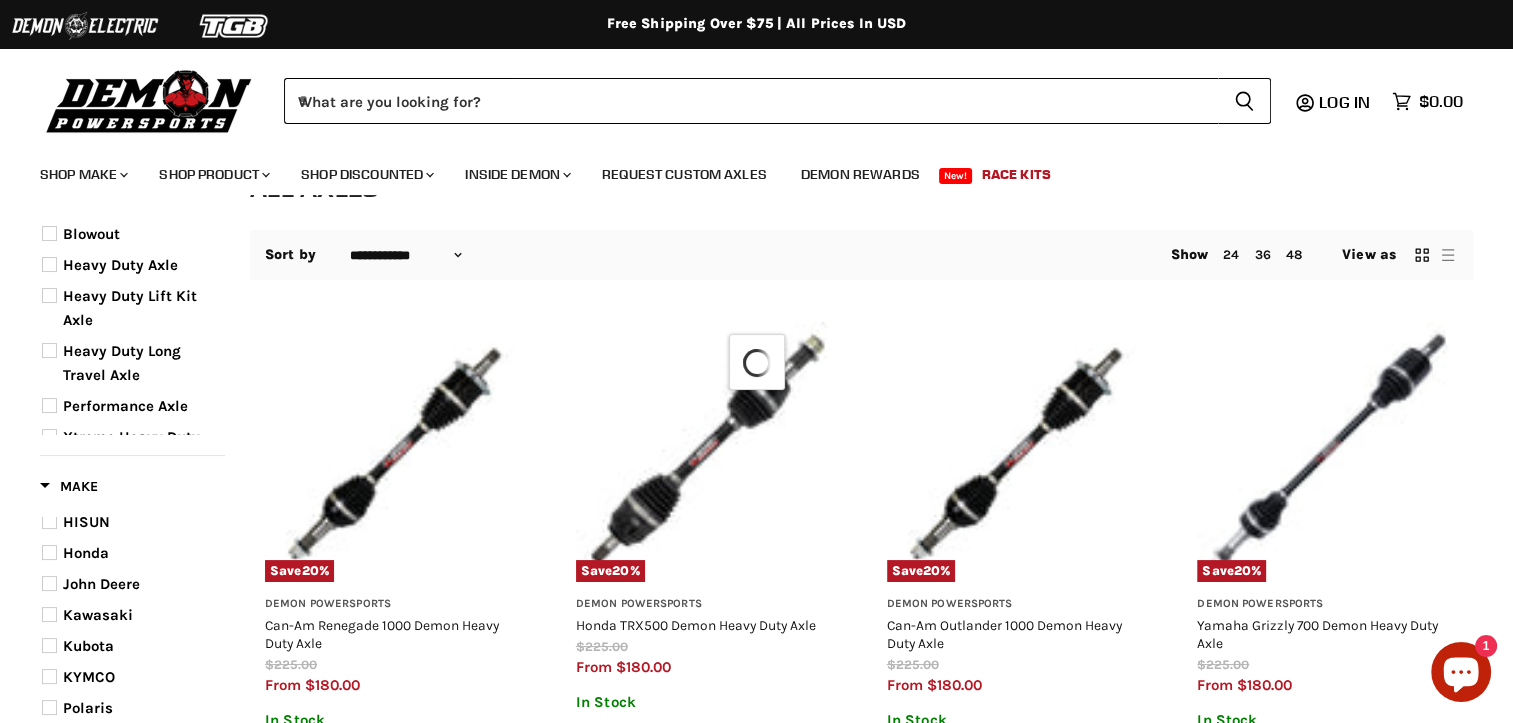 select on "**********" 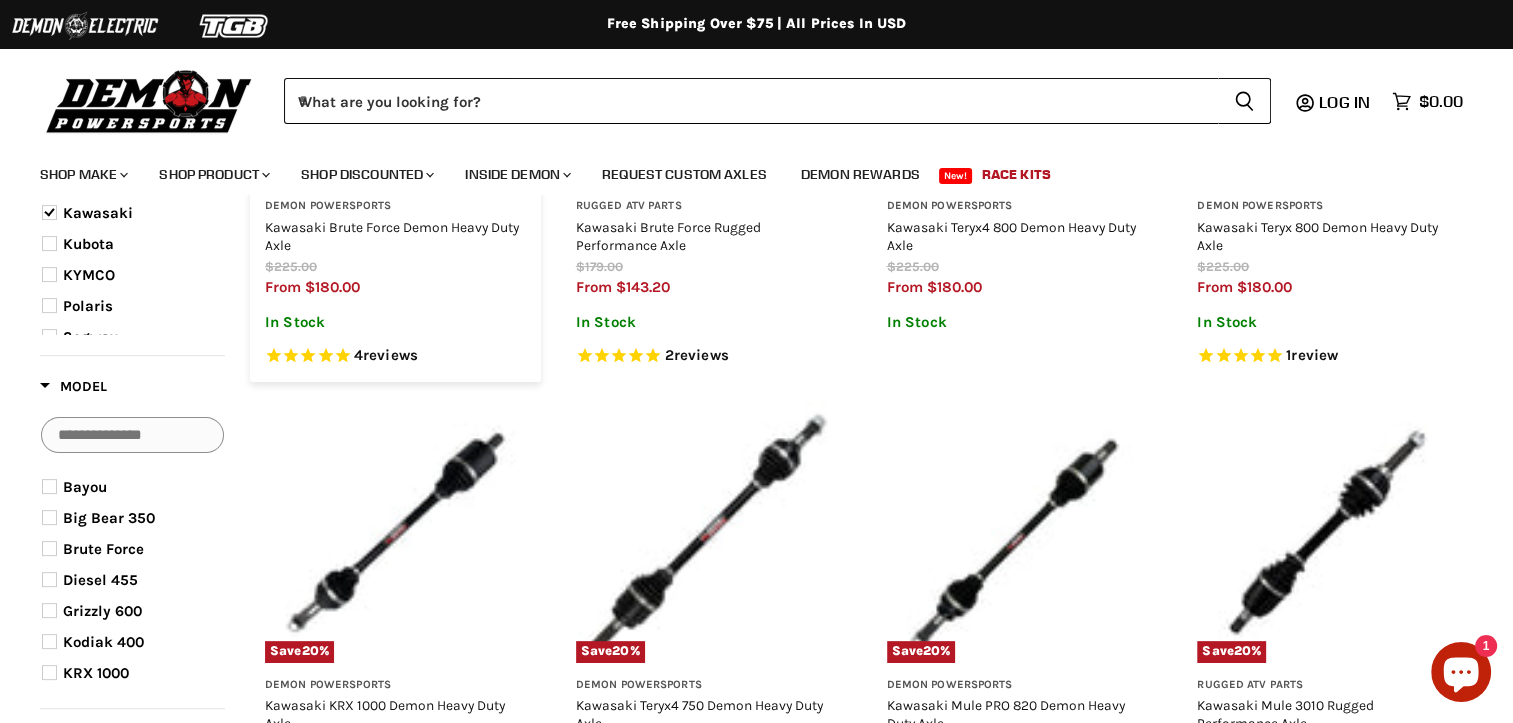 scroll, scrollTop: 494, scrollLeft: 0, axis: vertical 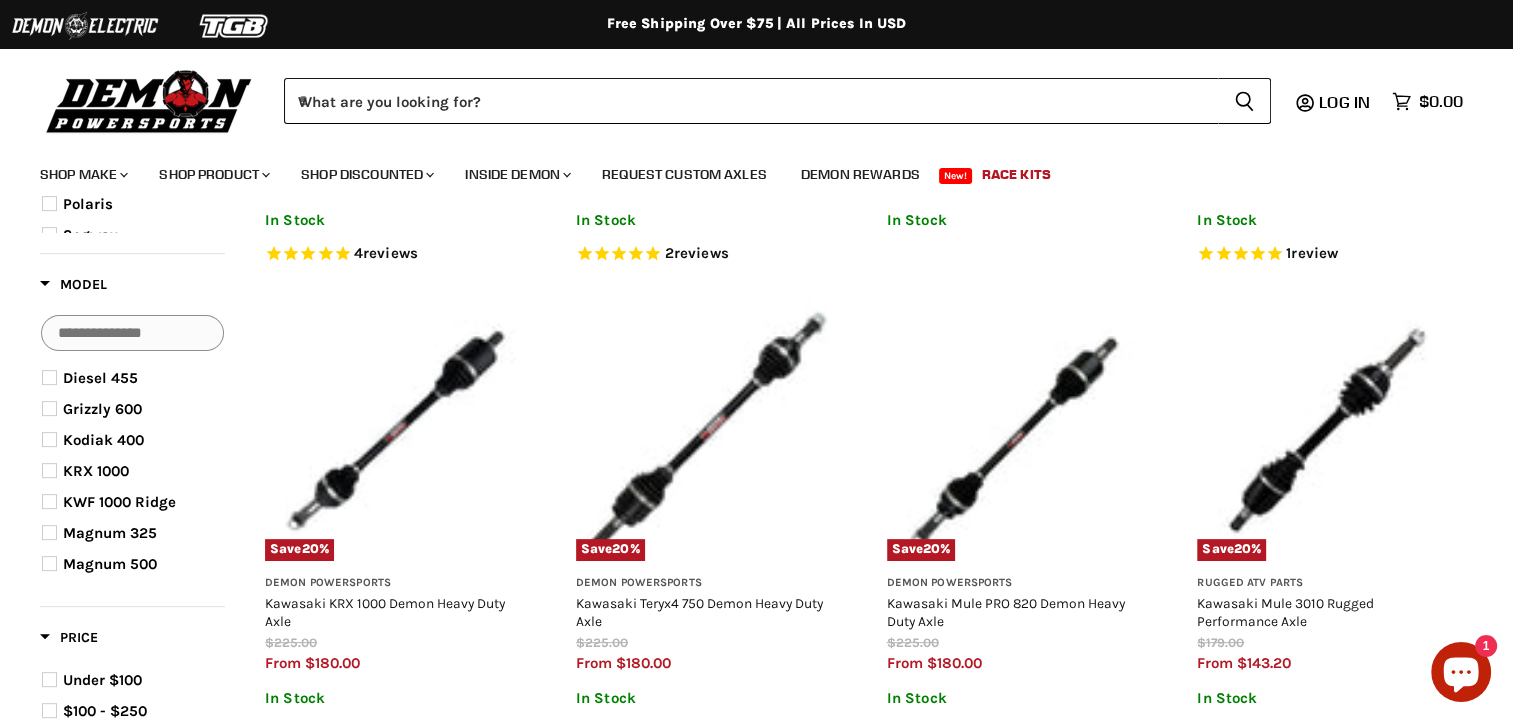 click on "KRX 1000" at bounding box center (96, 471) 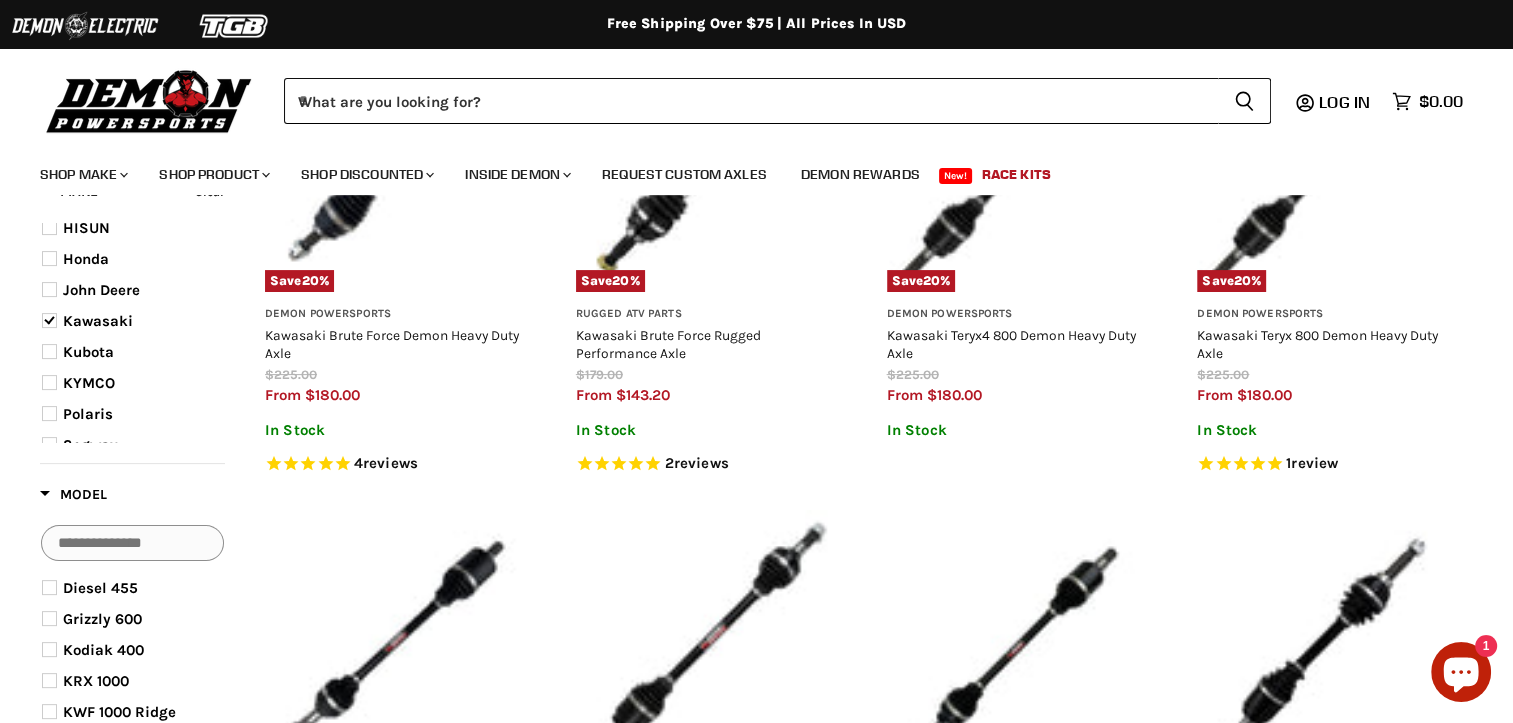 select on "**********" 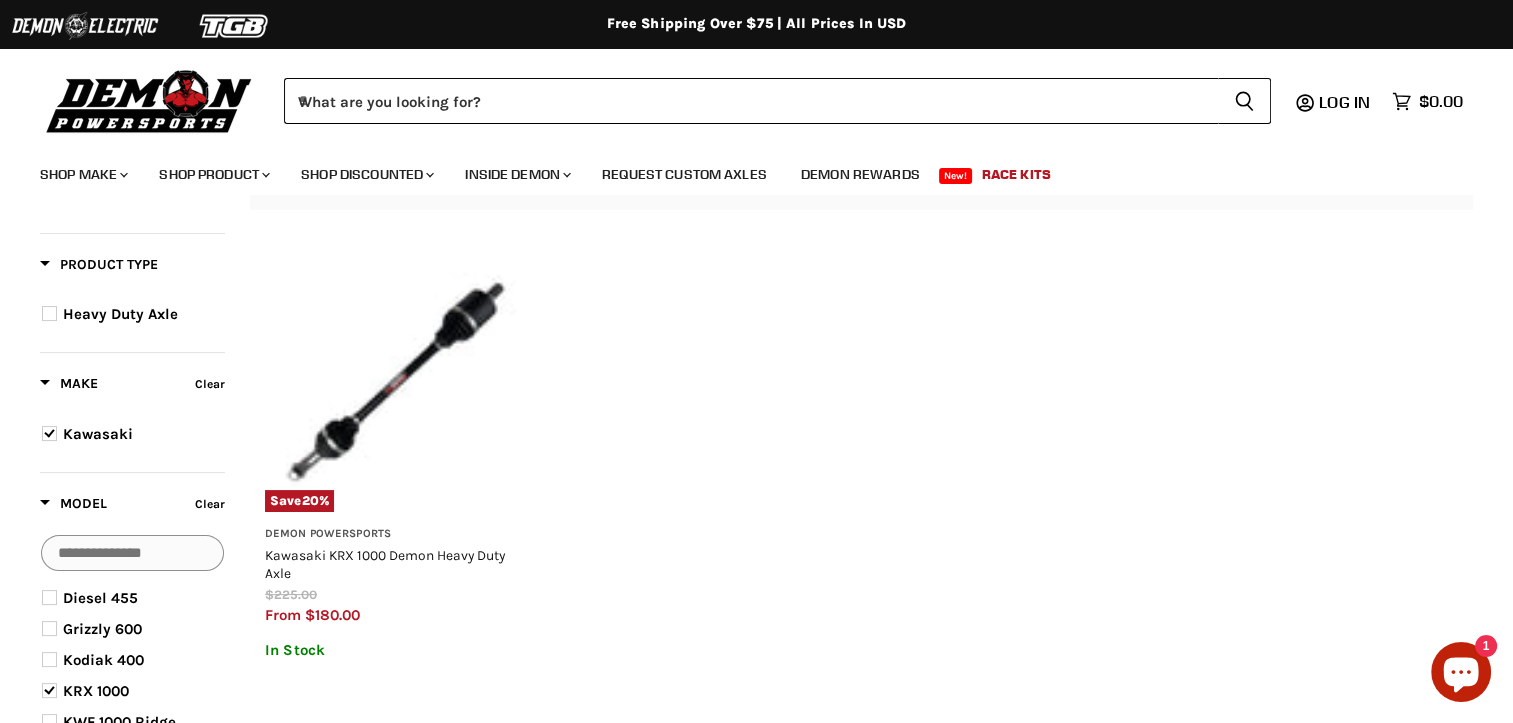 scroll, scrollTop: 200, scrollLeft: 0, axis: vertical 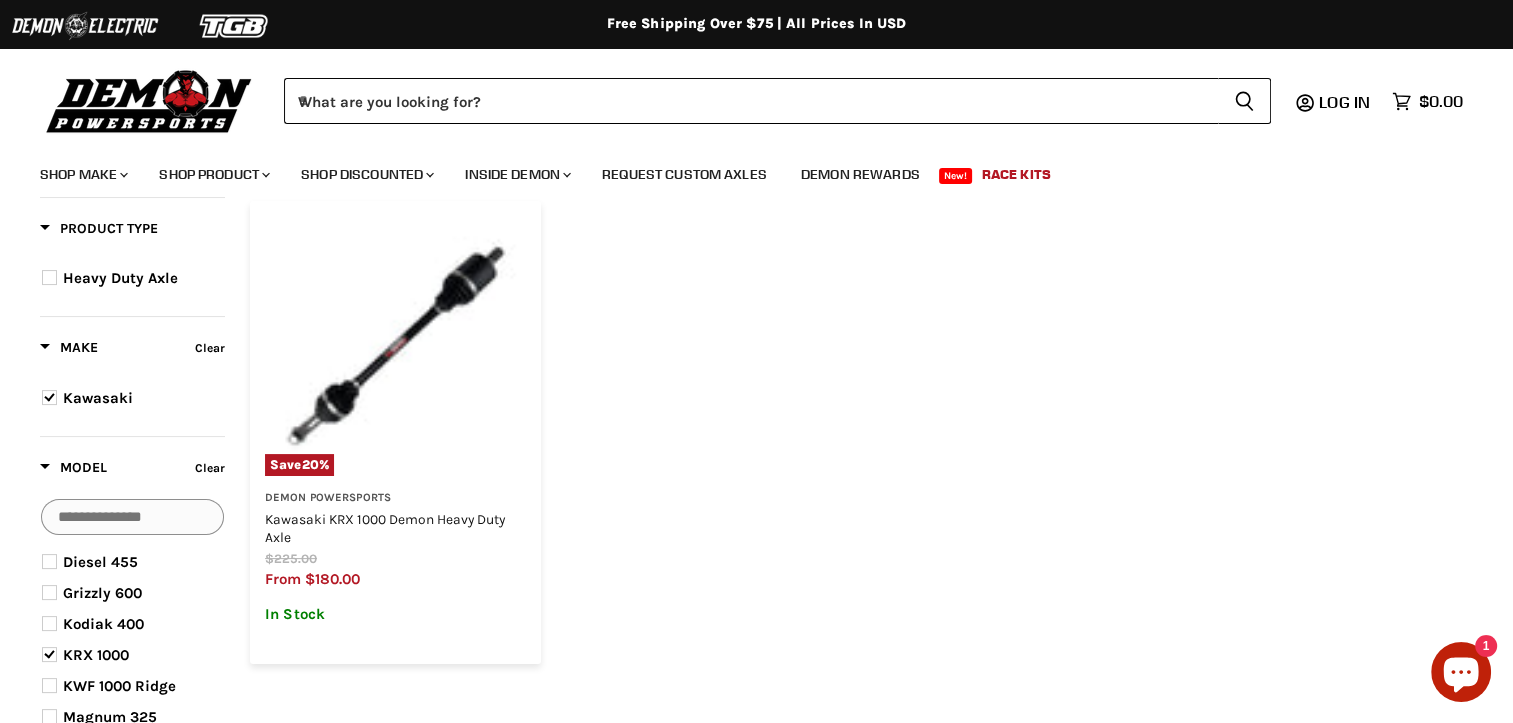 click at bounding box center (395, 346) 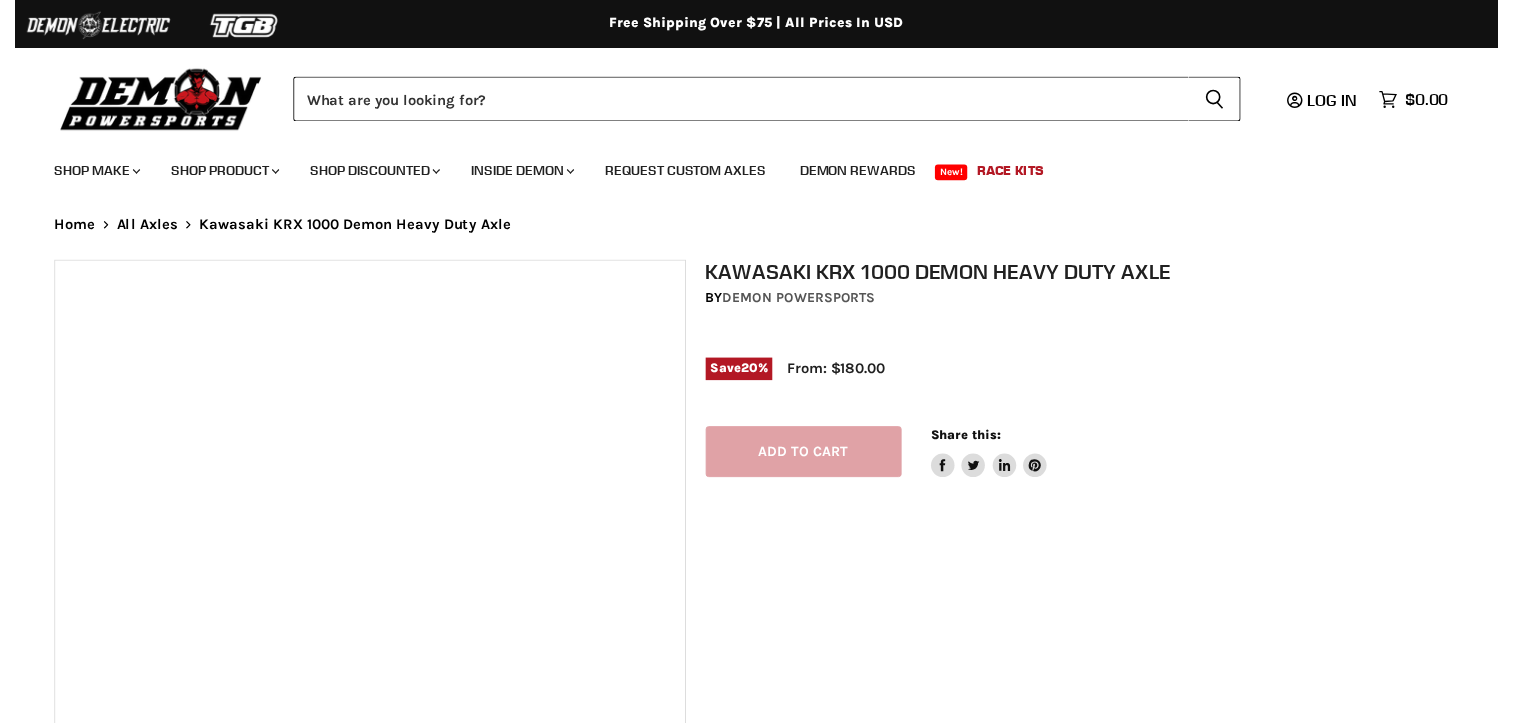scroll, scrollTop: 0, scrollLeft: 0, axis: both 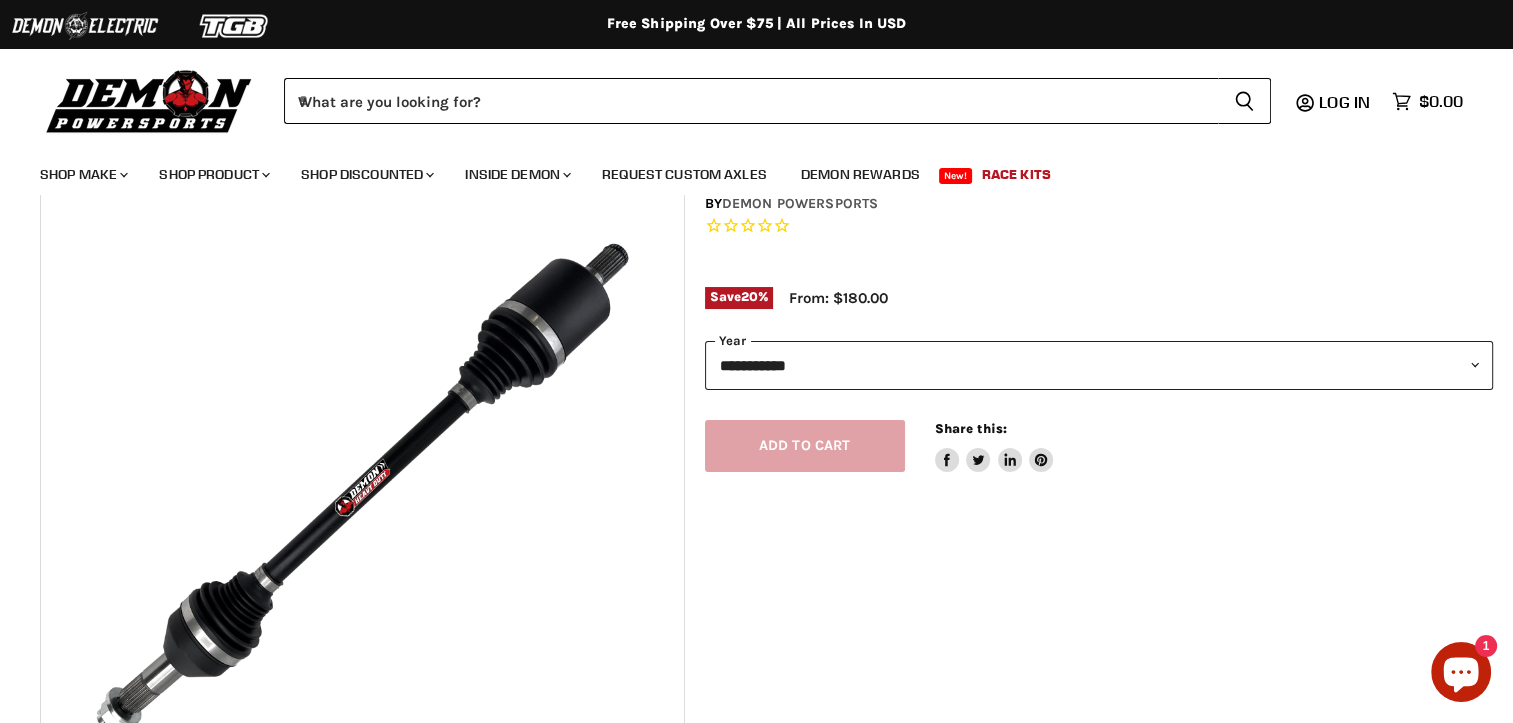 click on "**********" at bounding box center [1099, 365] 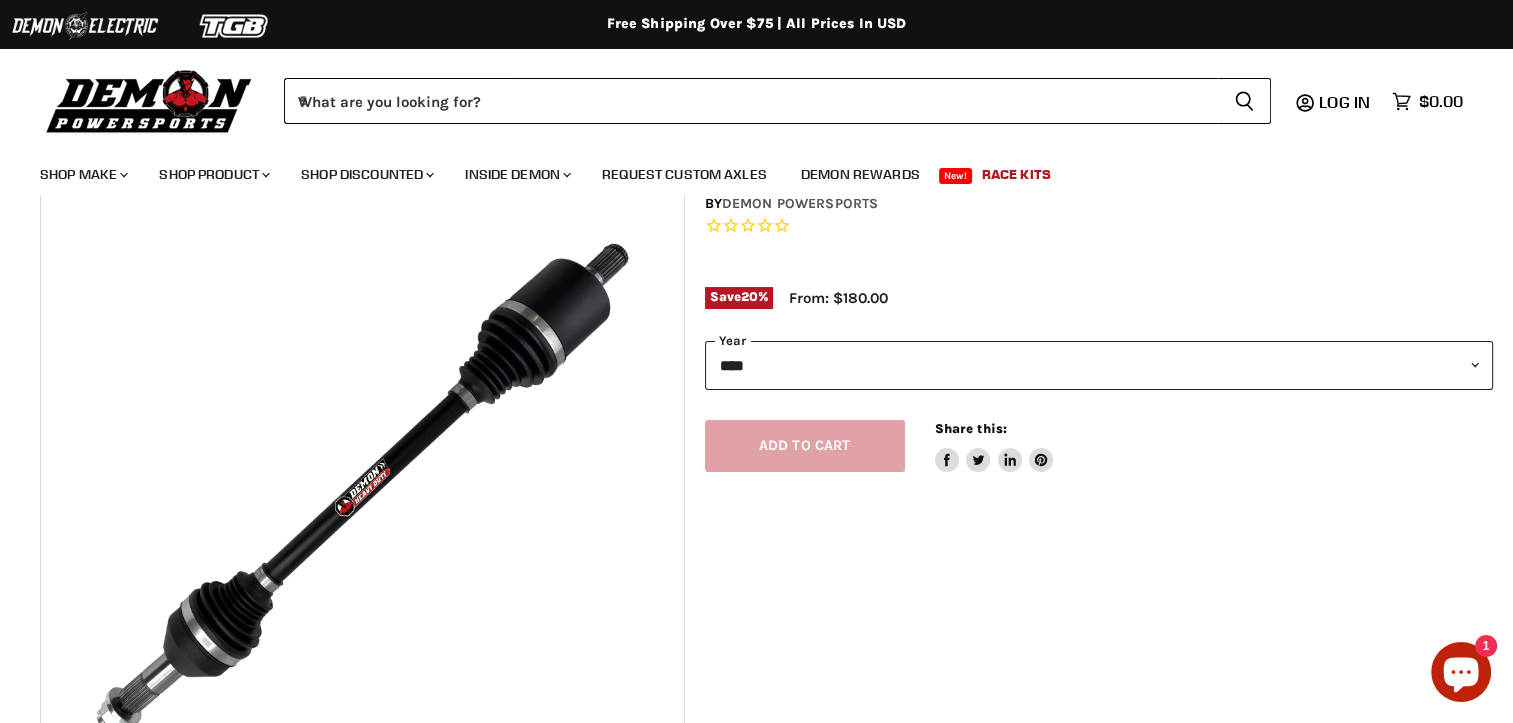 click on "**********" at bounding box center [1099, 365] 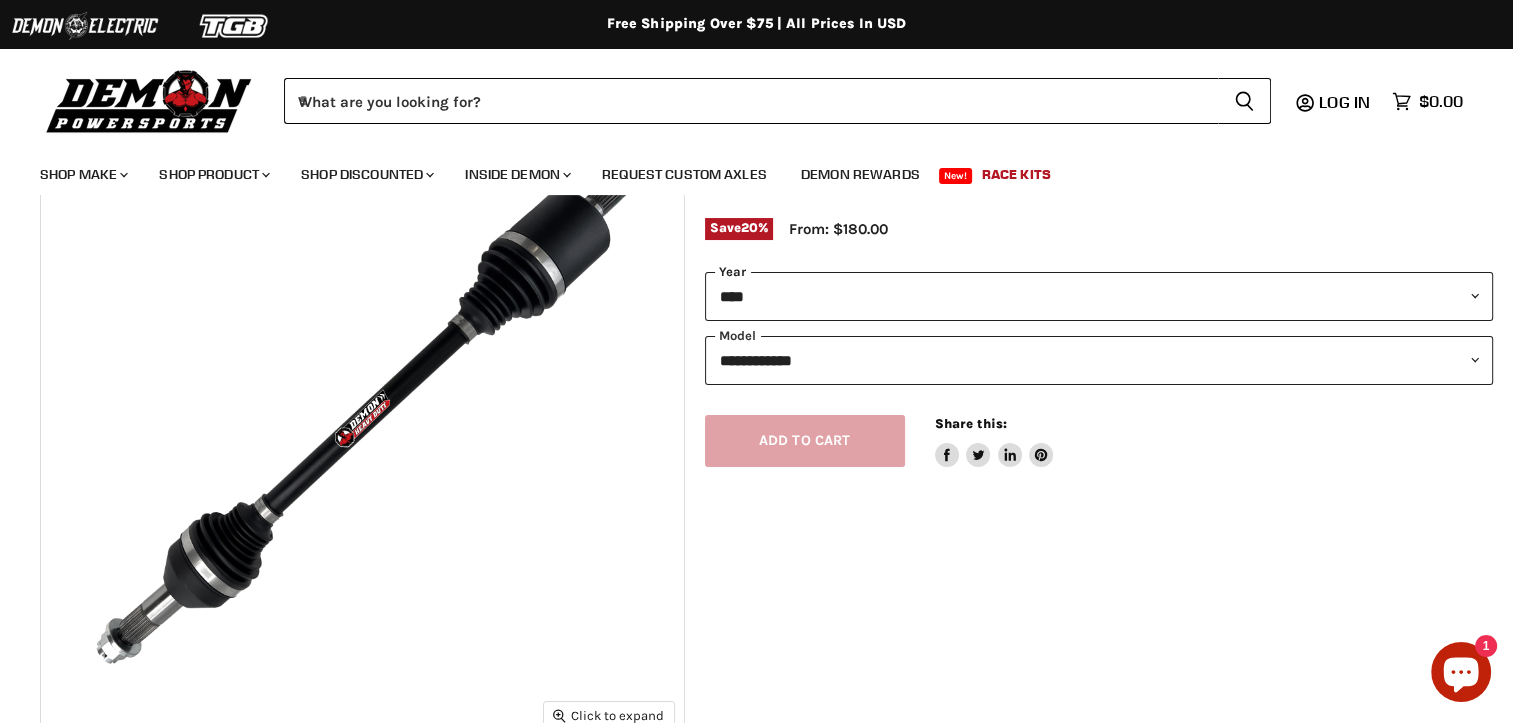 scroll, scrollTop: 100, scrollLeft: 0, axis: vertical 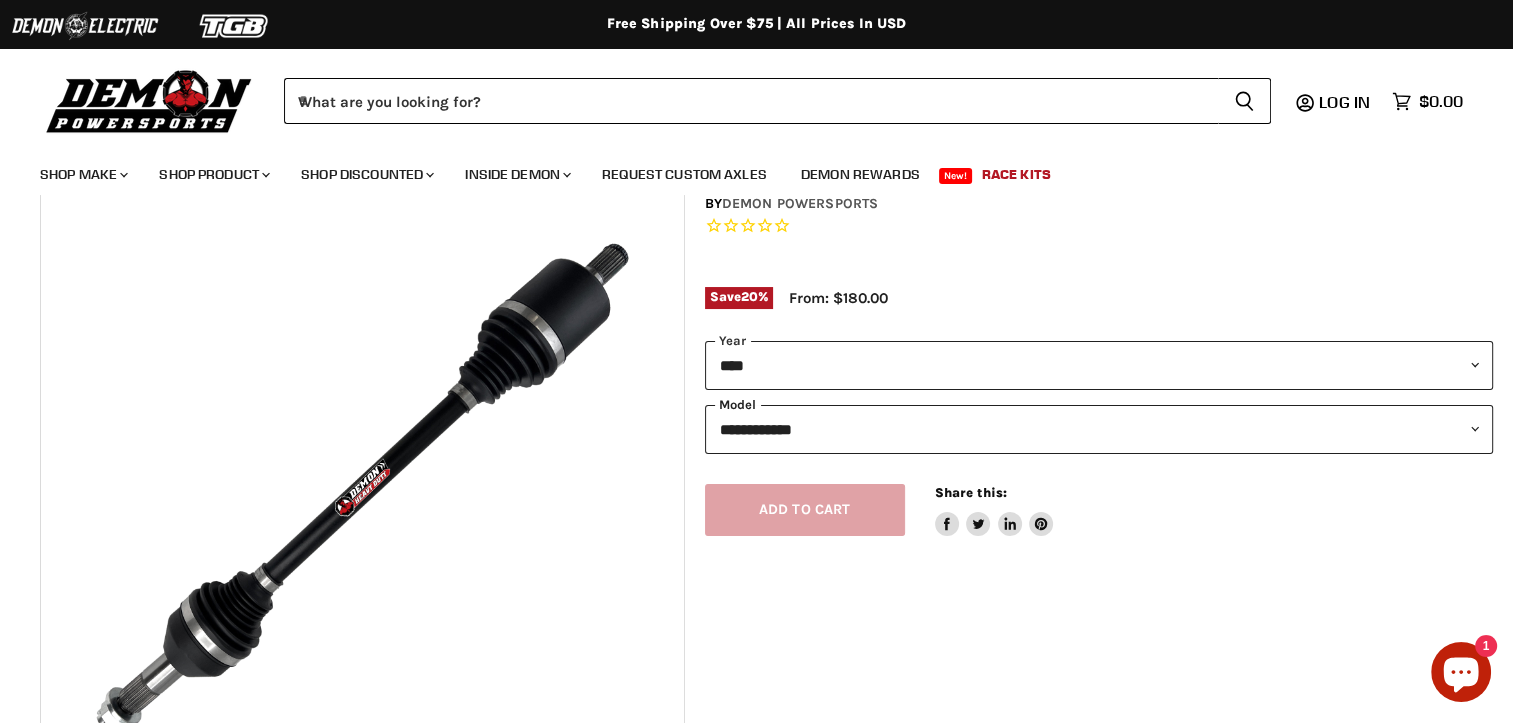 click on "**********" at bounding box center [1099, 429] 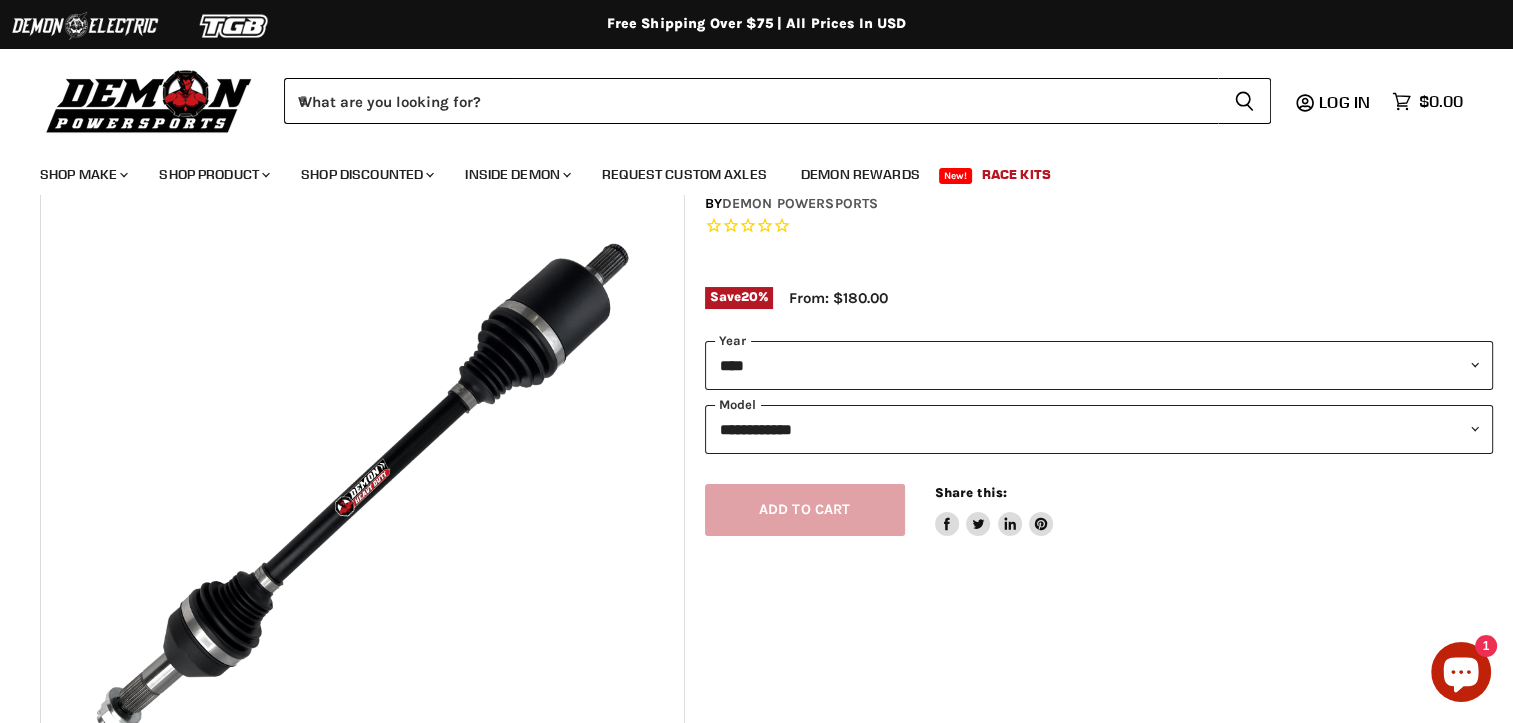 click on "**********" at bounding box center [1079, 538] 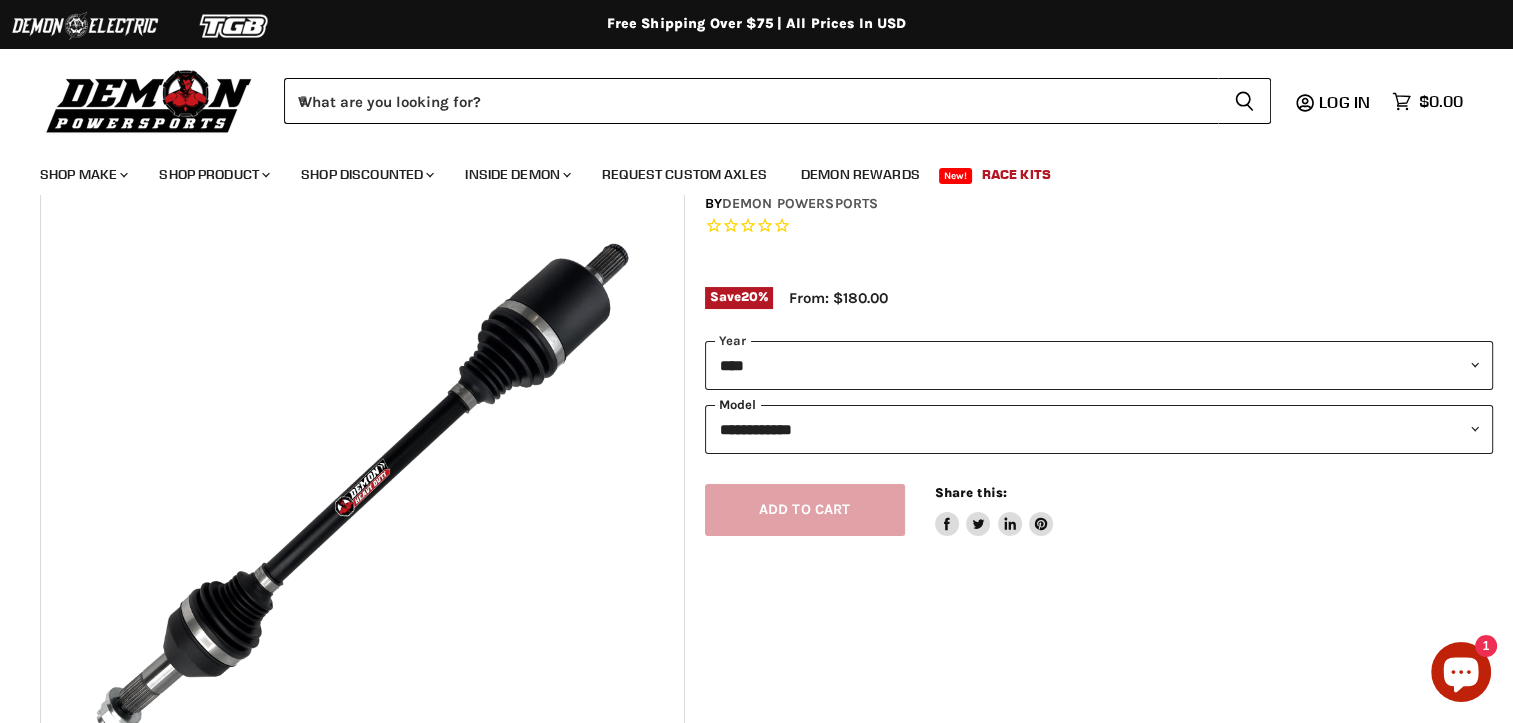 click on "**********" at bounding box center (1099, 429) 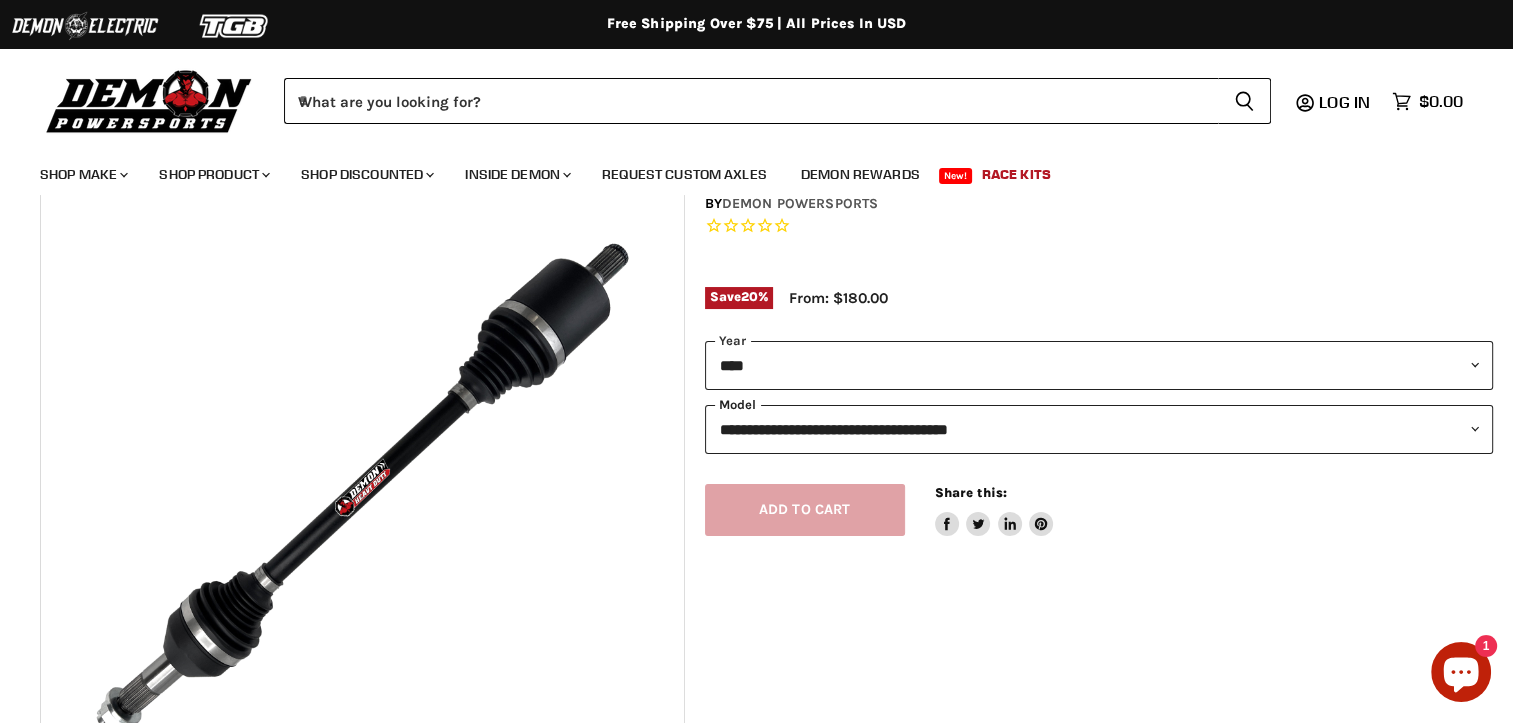 click on "**********" at bounding box center [1099, 429] 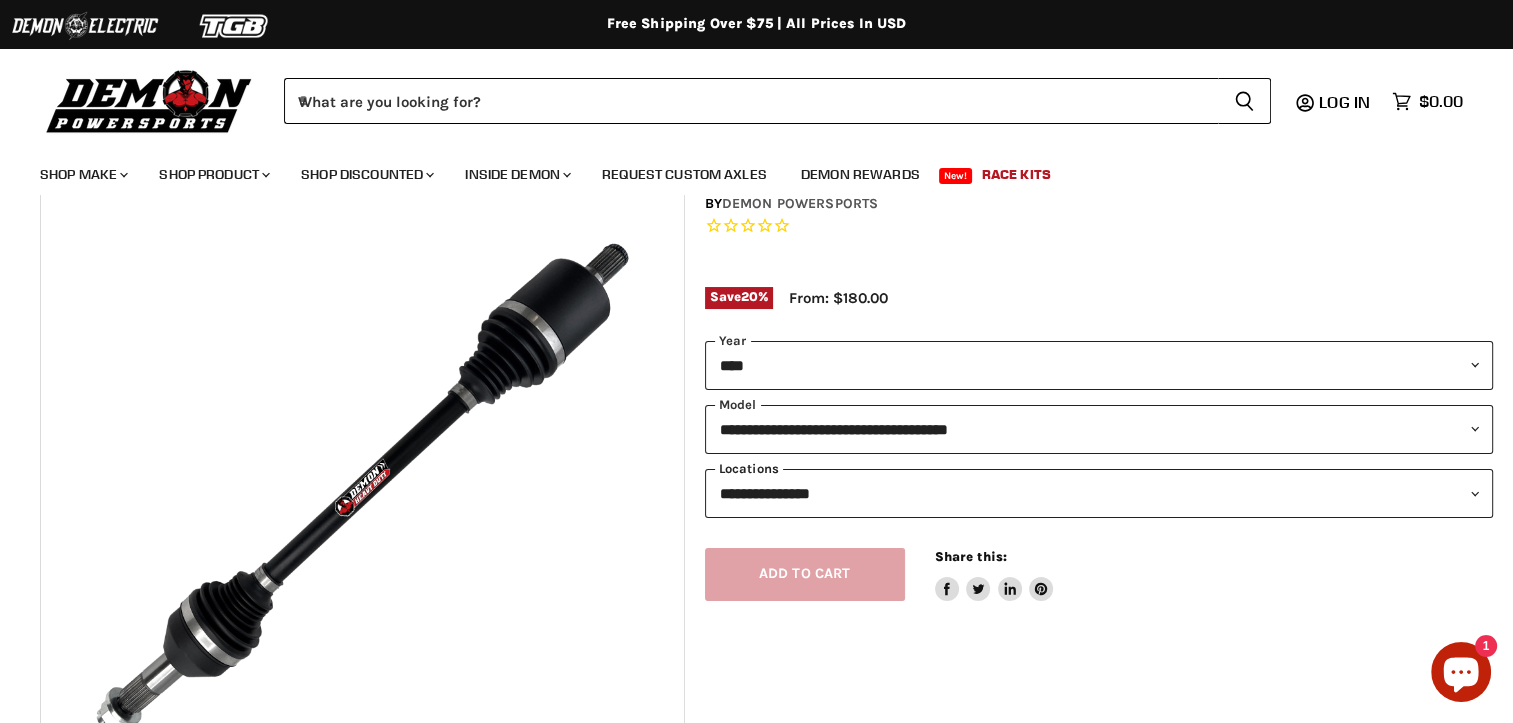 click on "**********" at bounding box center [1099, 493] 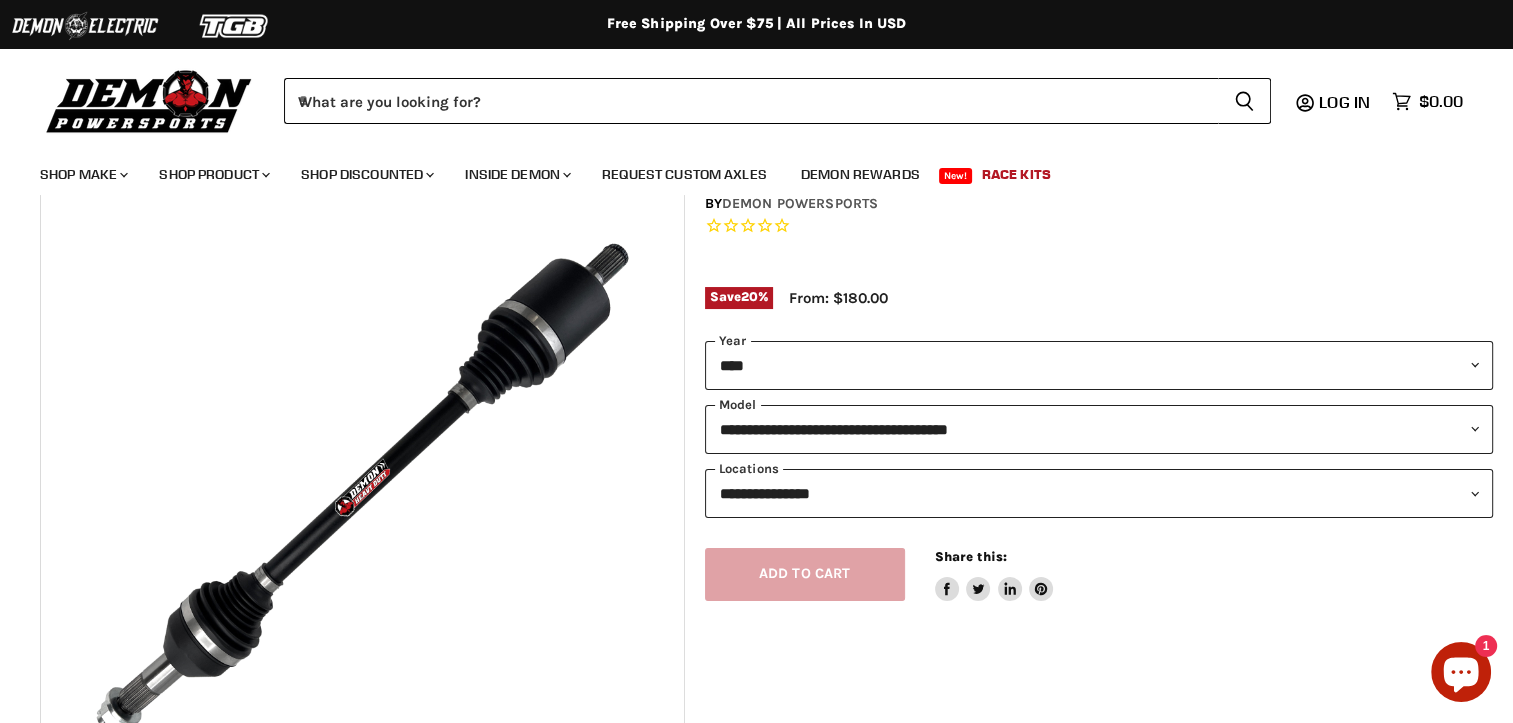 click on "Save  20 %
From: $180.00" at bounding box center (1099, 308) 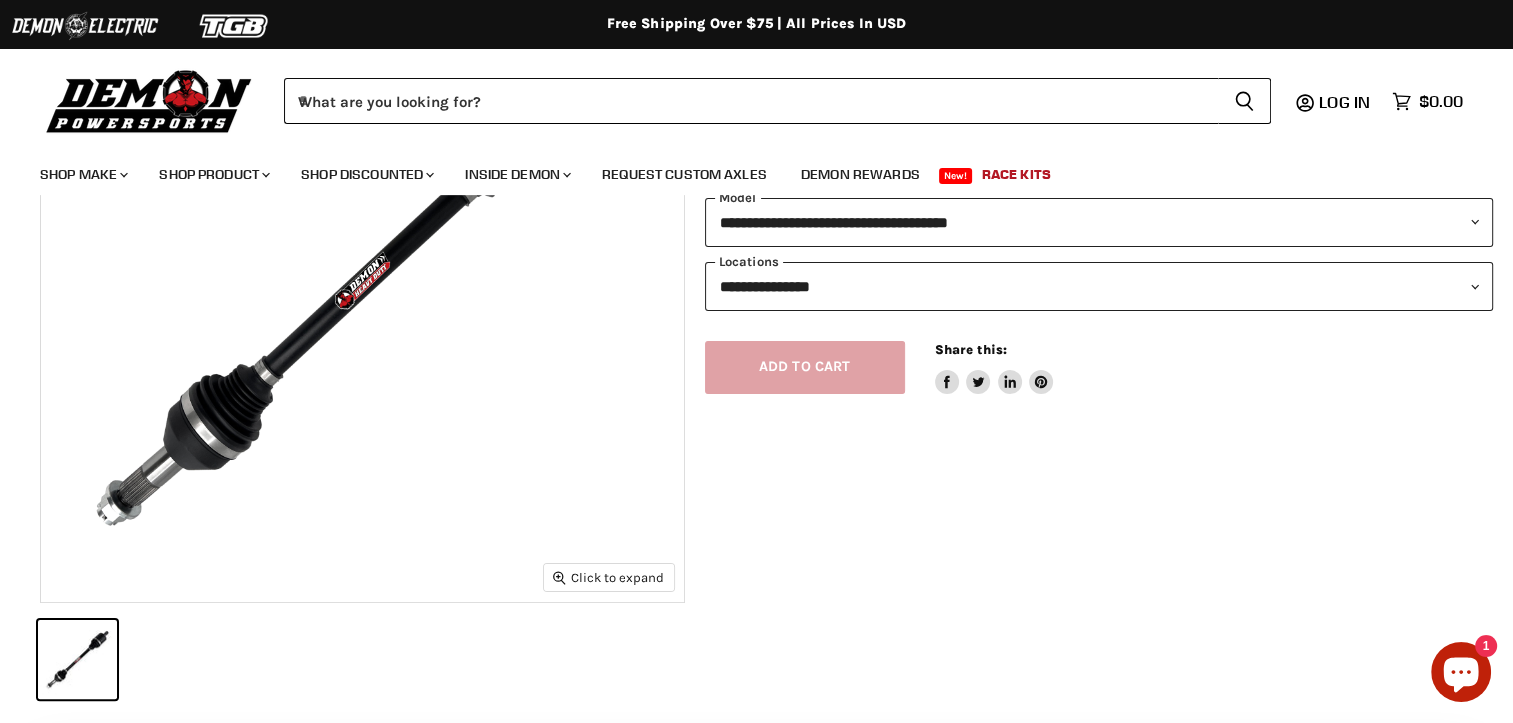 scroll, scrollTop: 200, scrollLeft: 0, axis: vertical 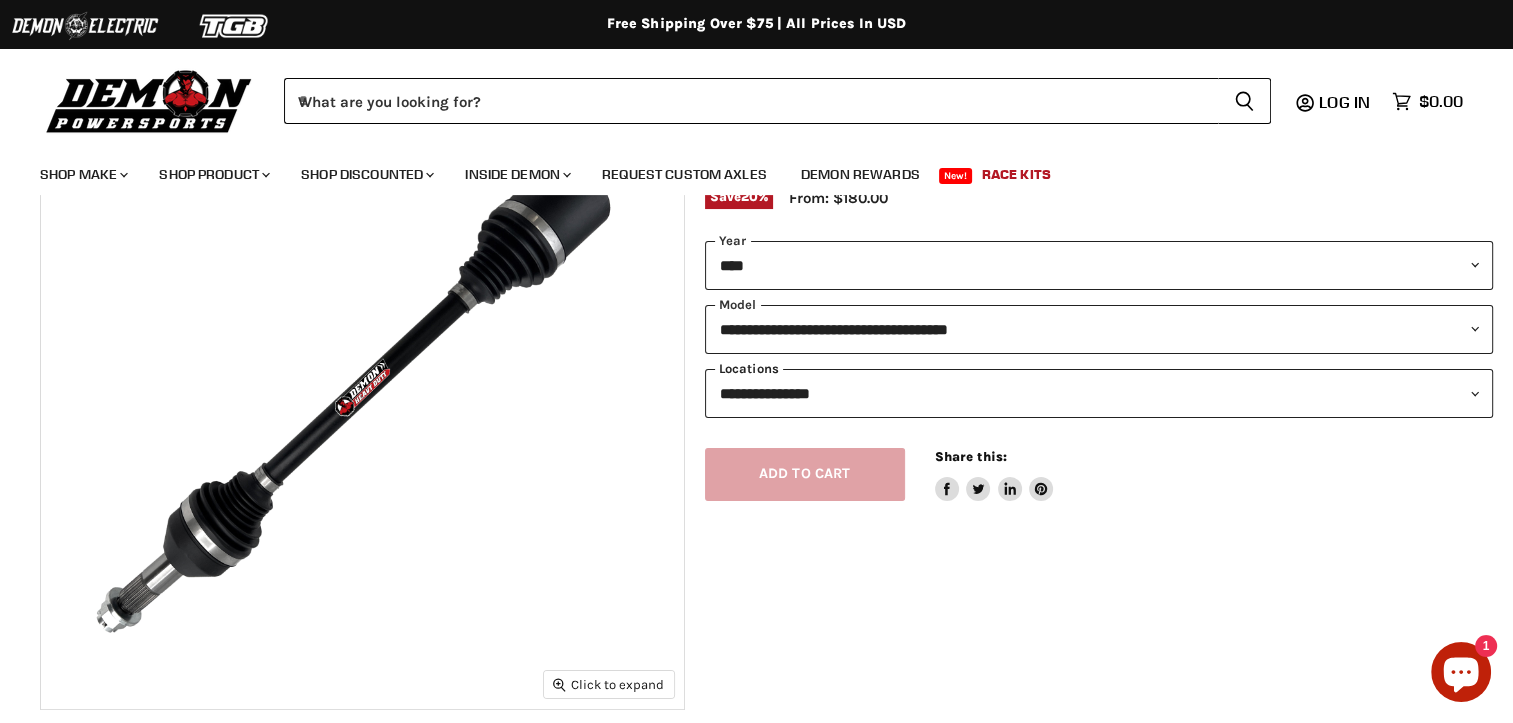 click on "**********" at bounding box center (1099, 393) 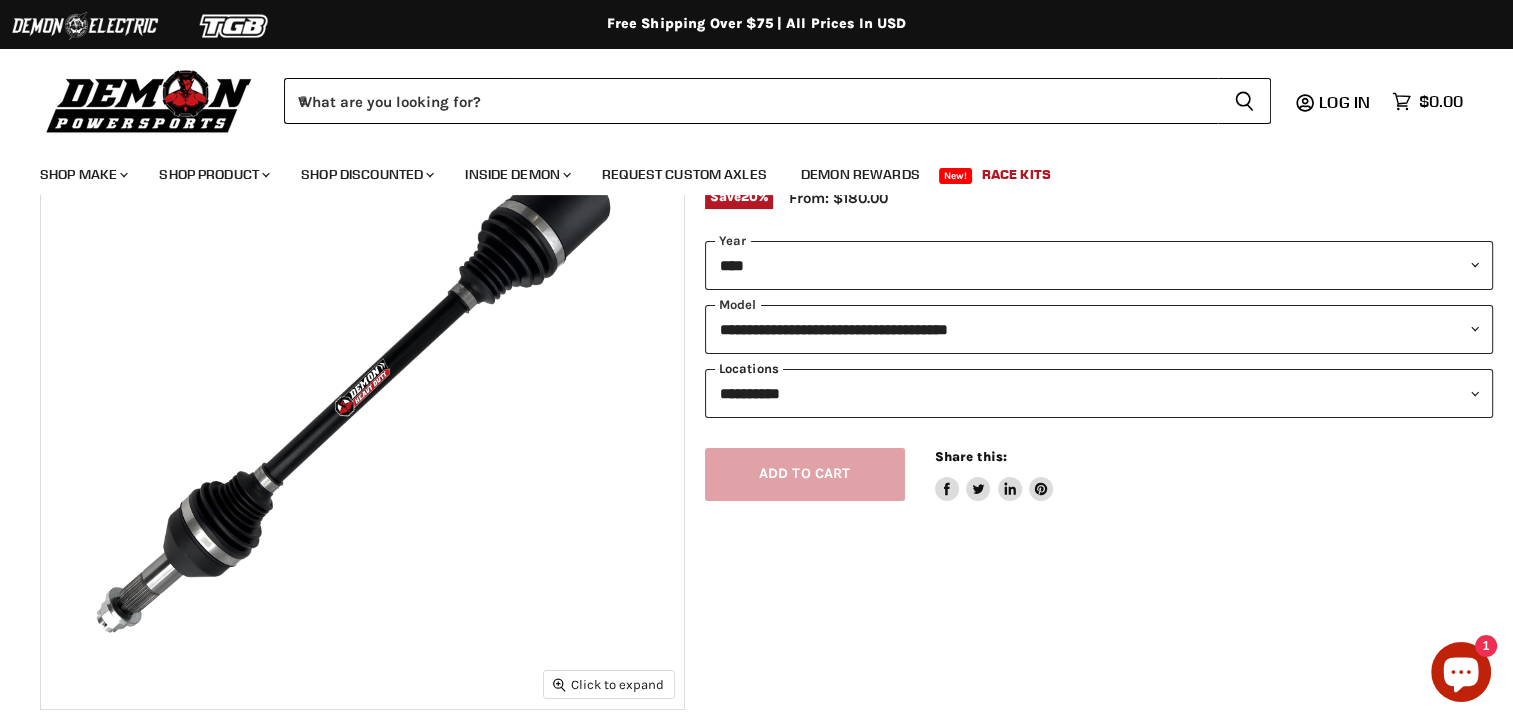 click on "**********" at bounding box center [1099, 393] 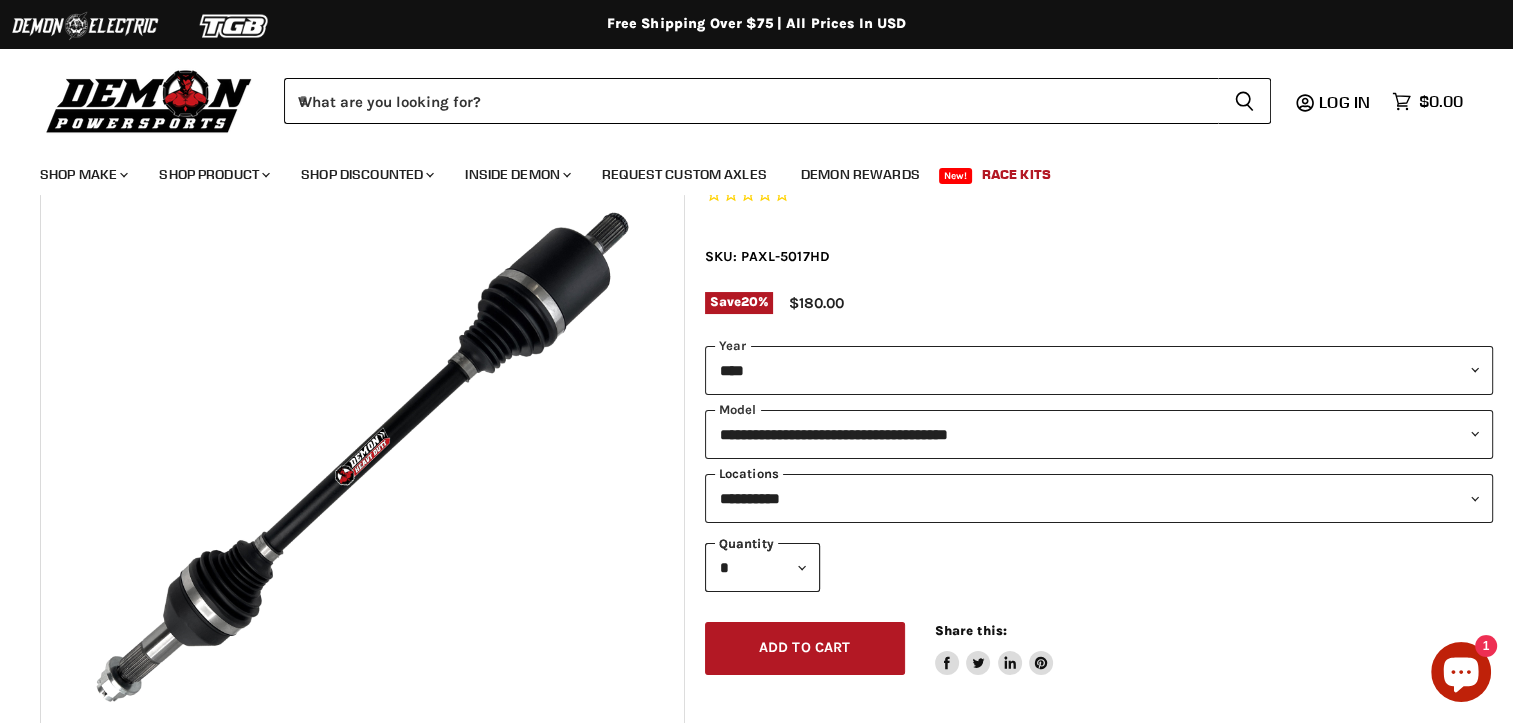scroll, scrollTop: 100, scrollLeft: 0, axis: vertical 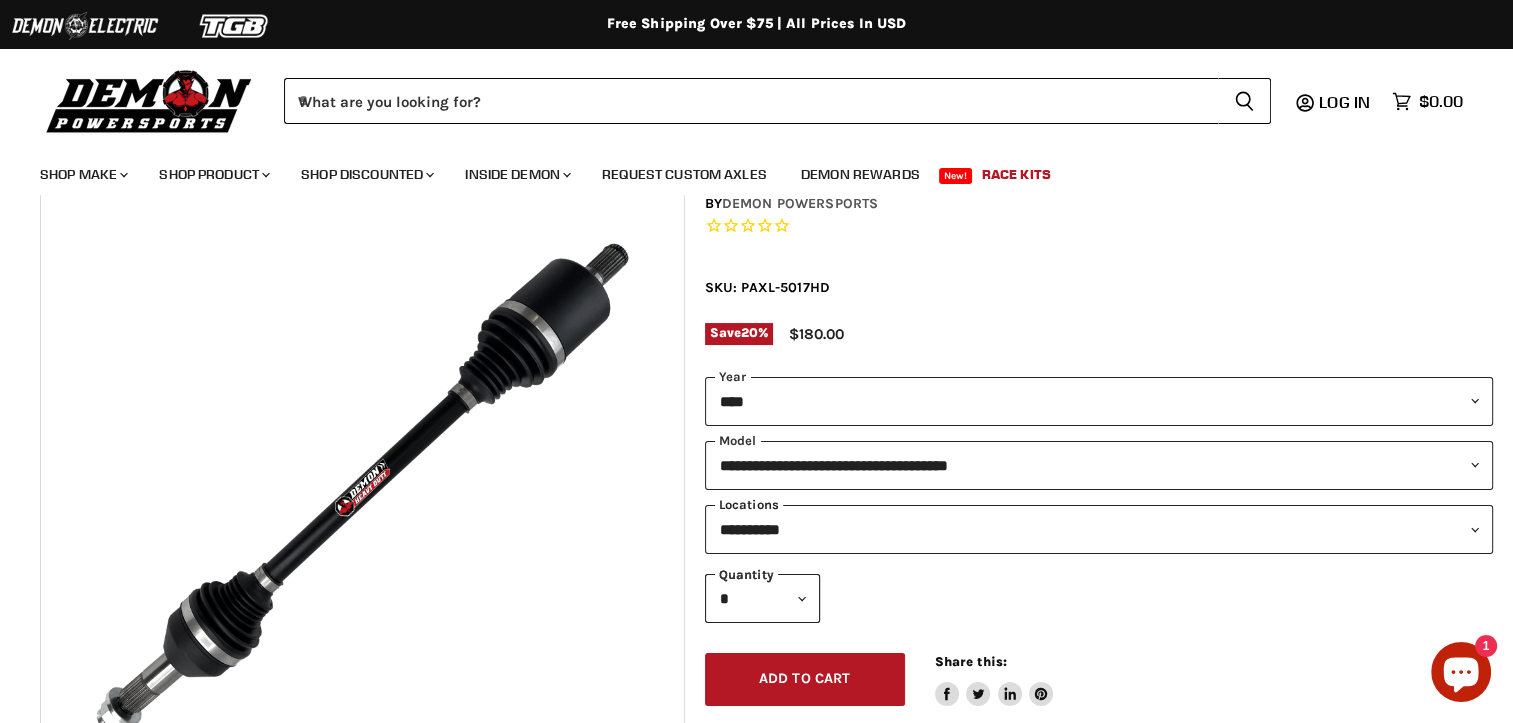 click on "**********" at bounding box center [1099, 529] 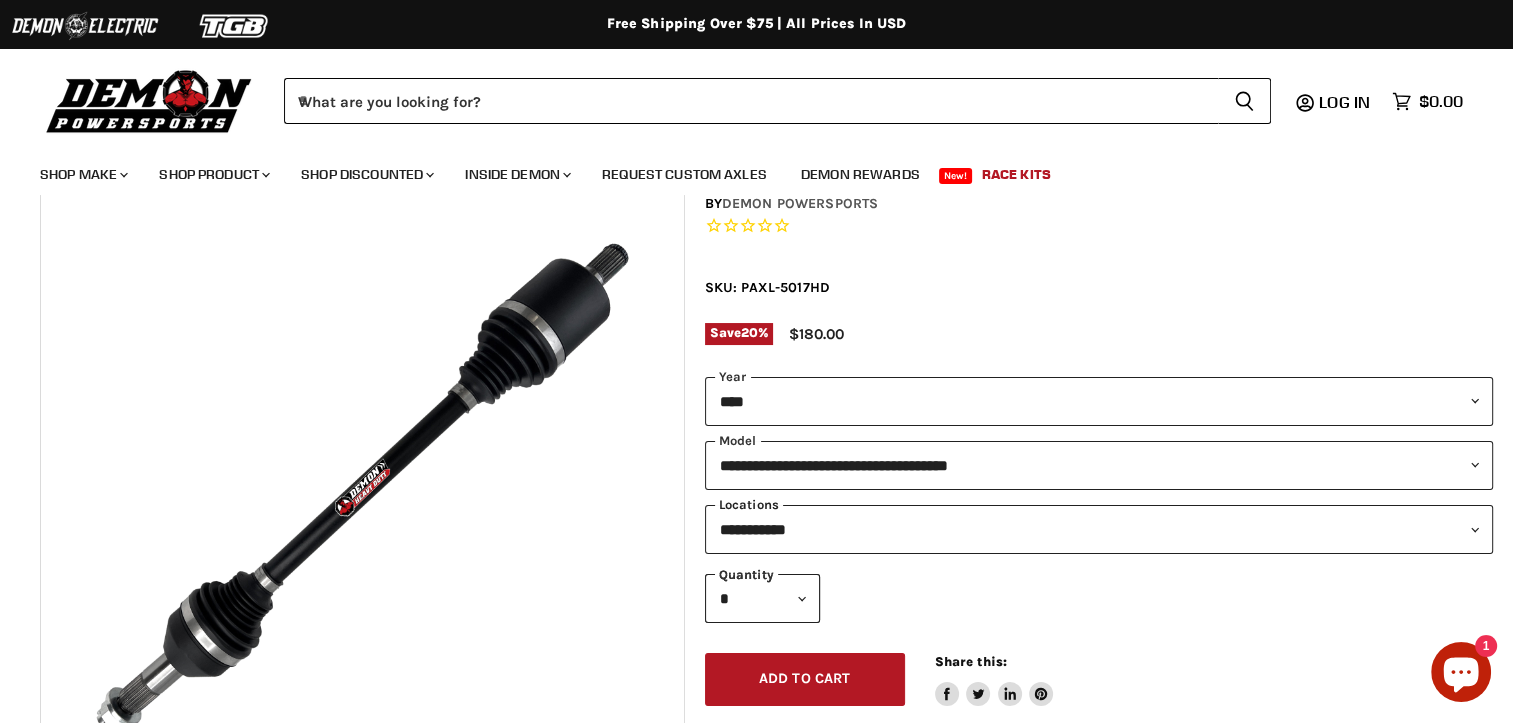 click on "**********" at bounding box center [1099, 529] 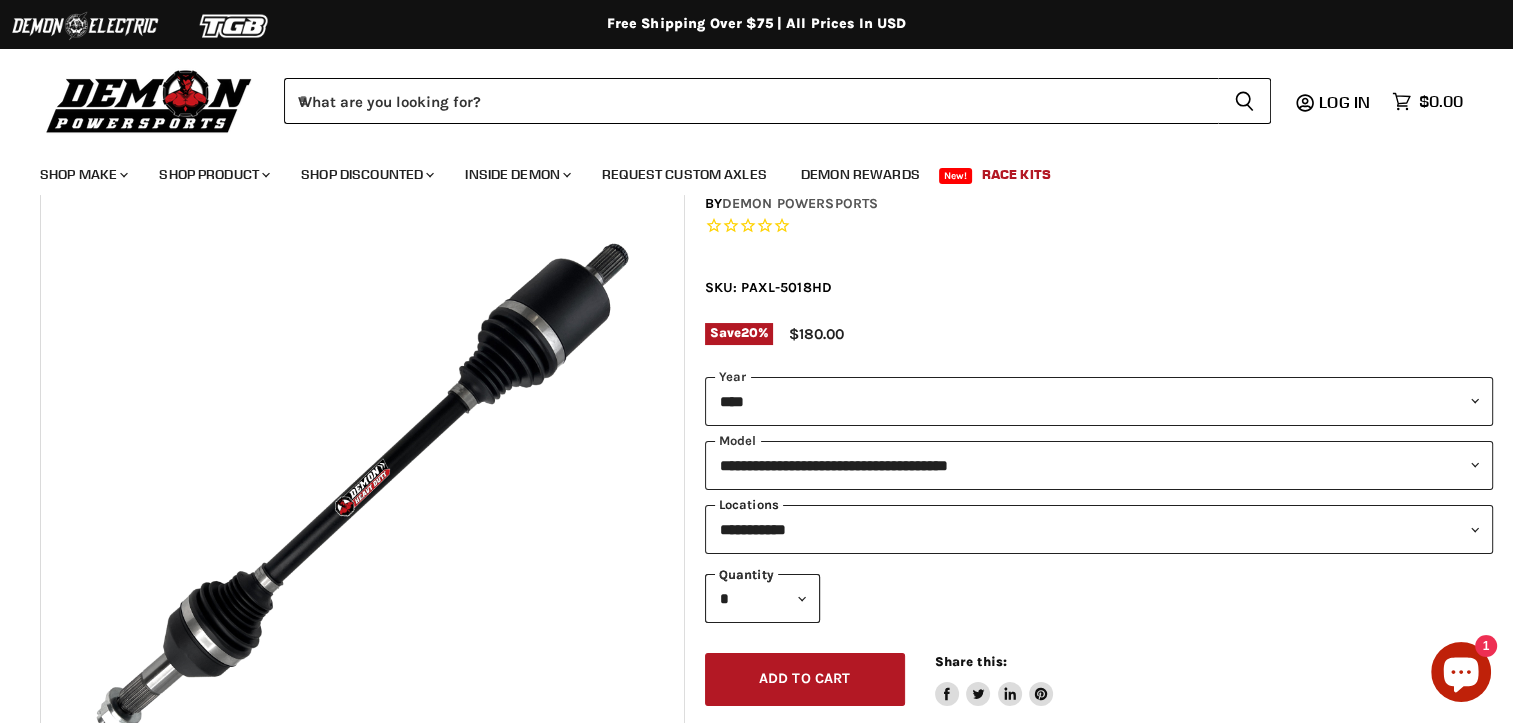 click on "**********" at bounding box center [1099, 529] 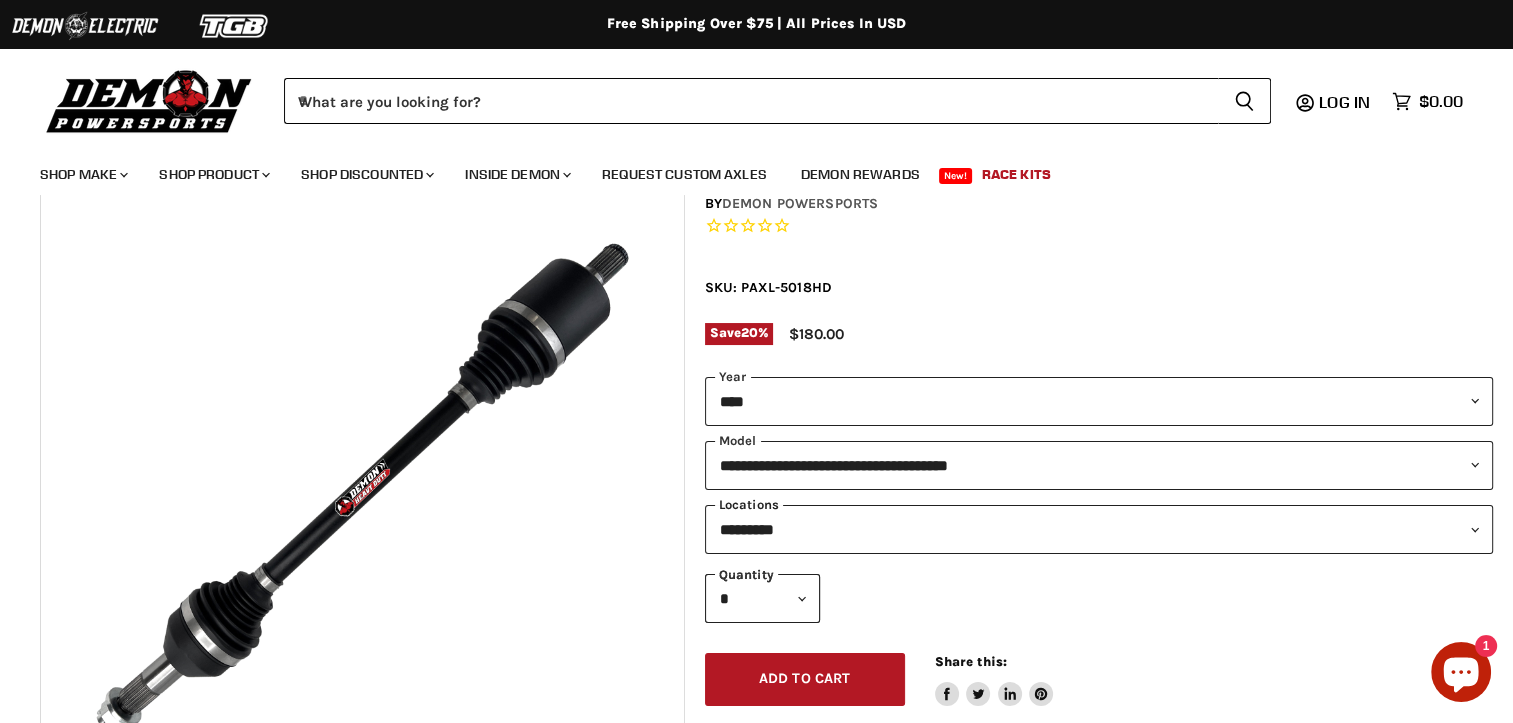 click on "**********" at bounding box center [1099, 529] 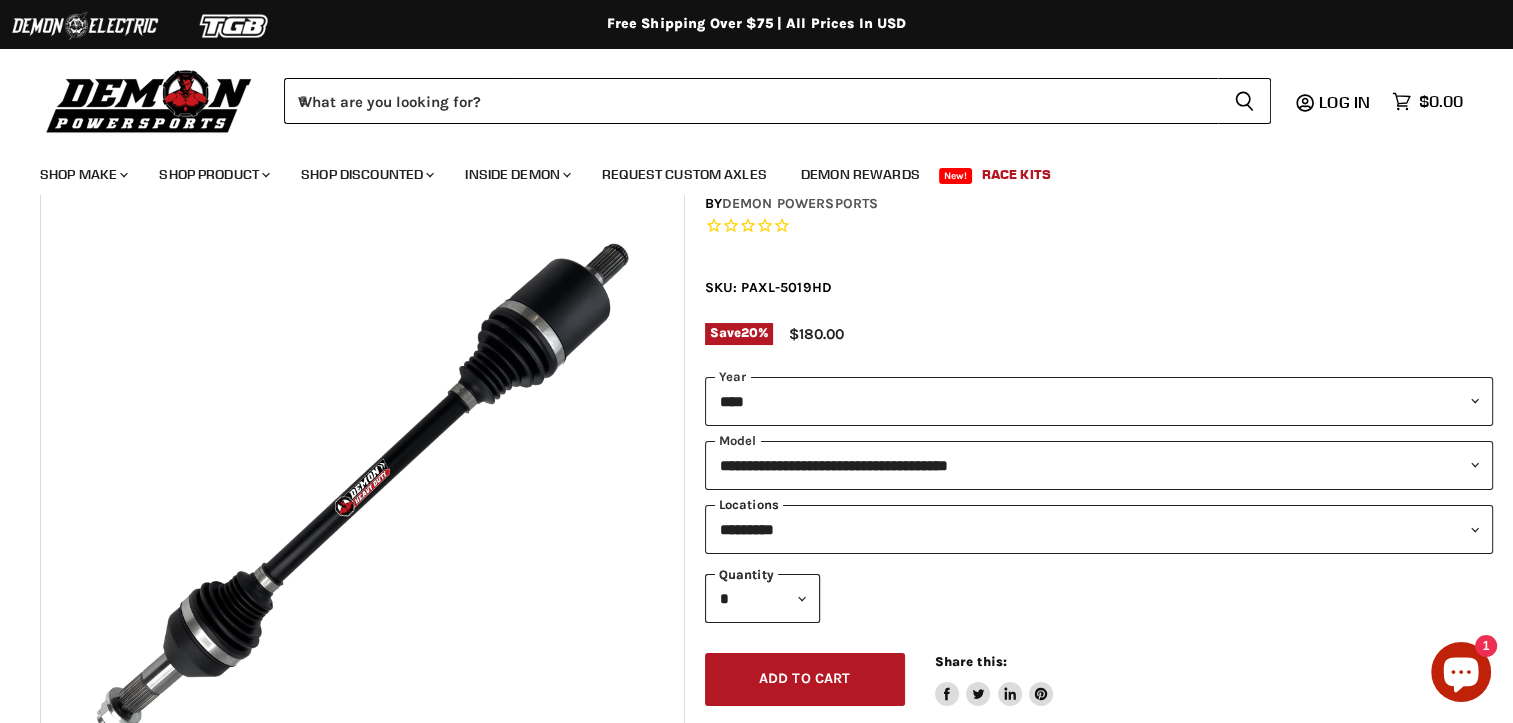 click on "**********" at bounding box center (1099, 529) 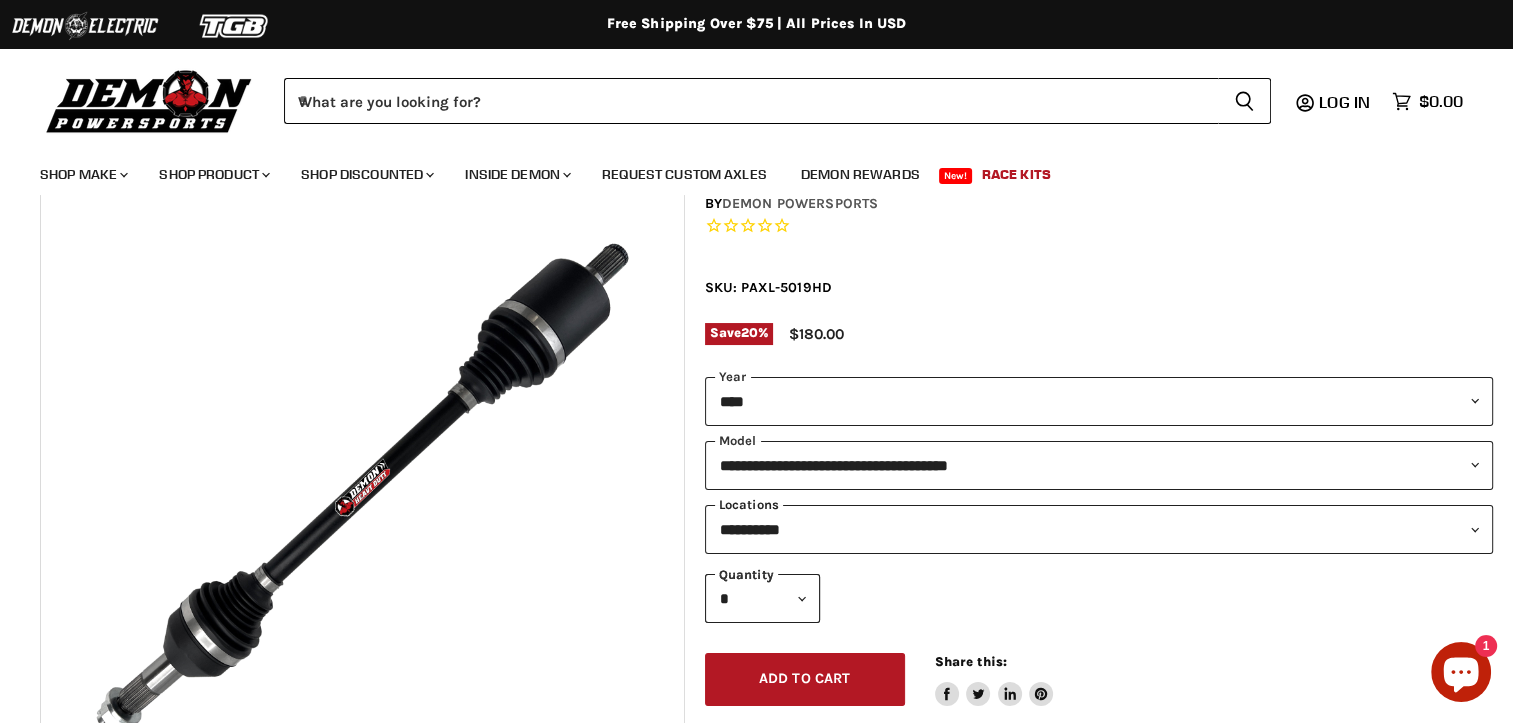 click on "**********" at bounding box center [1099, 529] 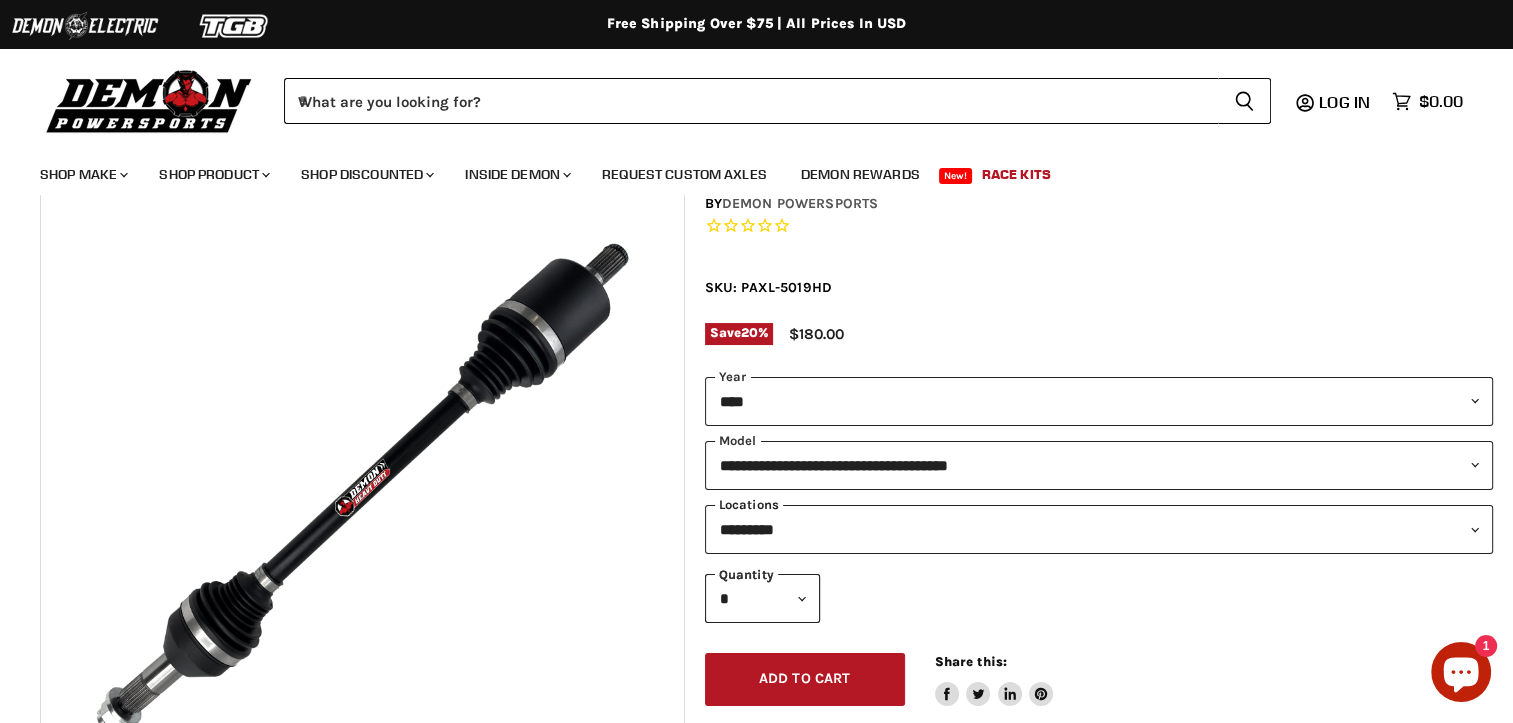 click on "**********" at bounding box center [1099, 529] 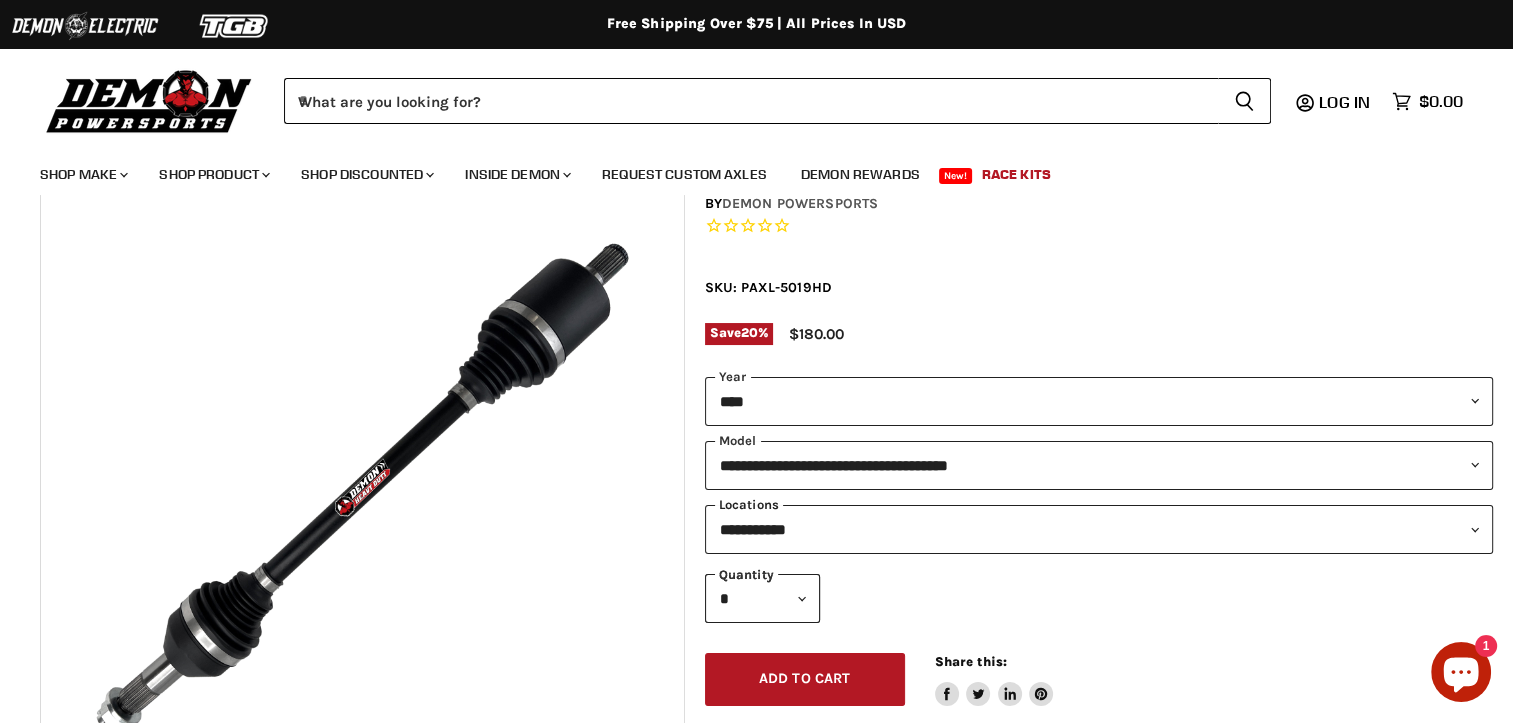 click on "**********" at bounding box center (1099, 529) 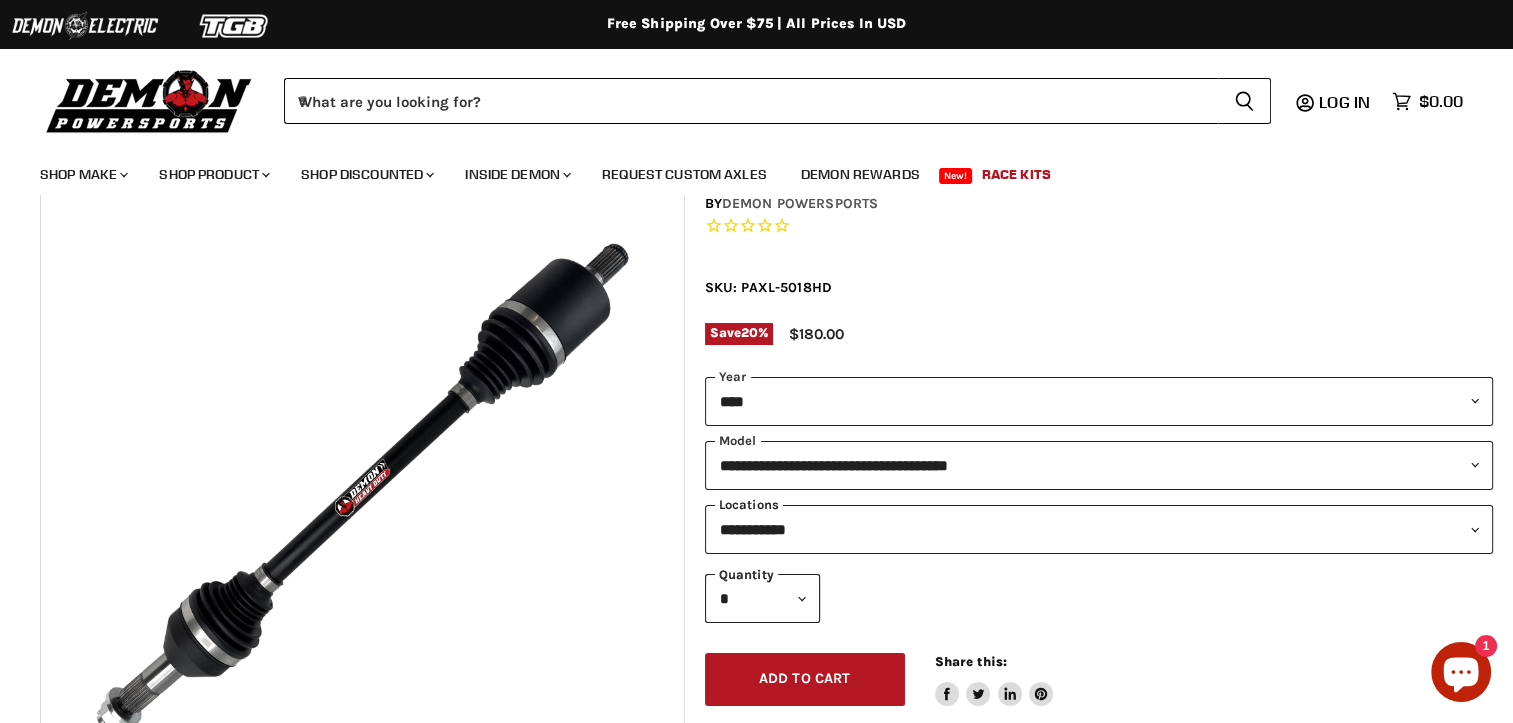 click on "**********" at bounding box center (1099, 529) 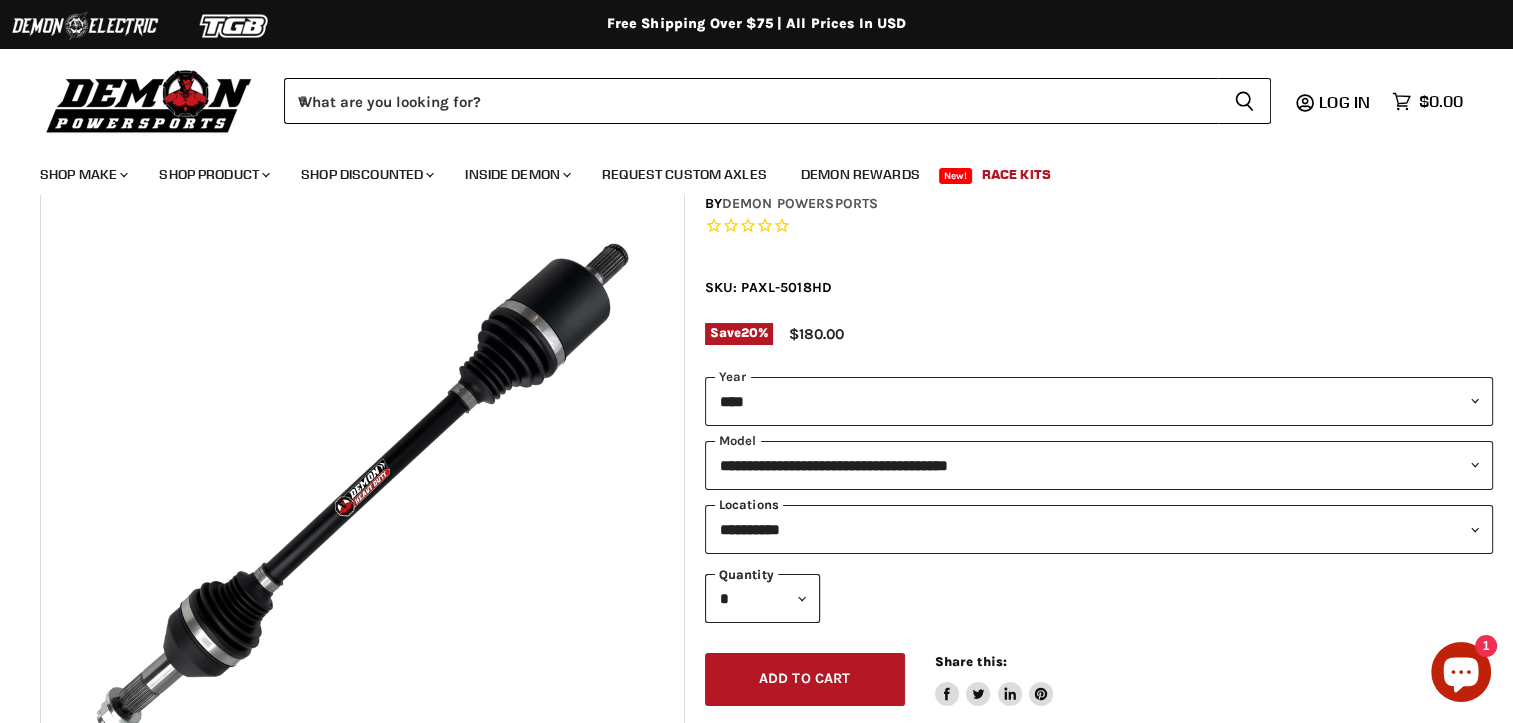 click on "**********" at bounding box center [1099, 529] 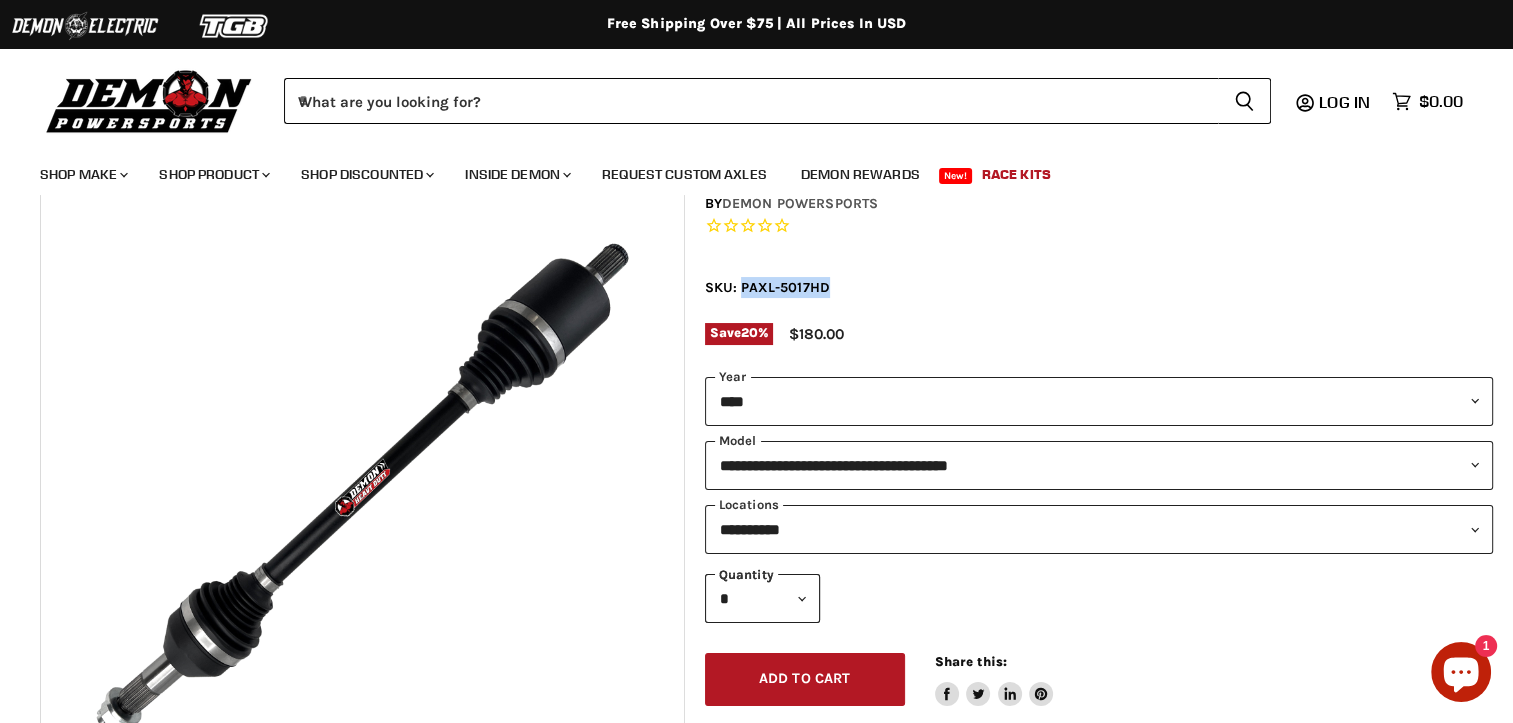 drag, startPoint x: 839, startPoint y: 294, endPoint x: 740, endPoint y: 285, distance: 99.40825 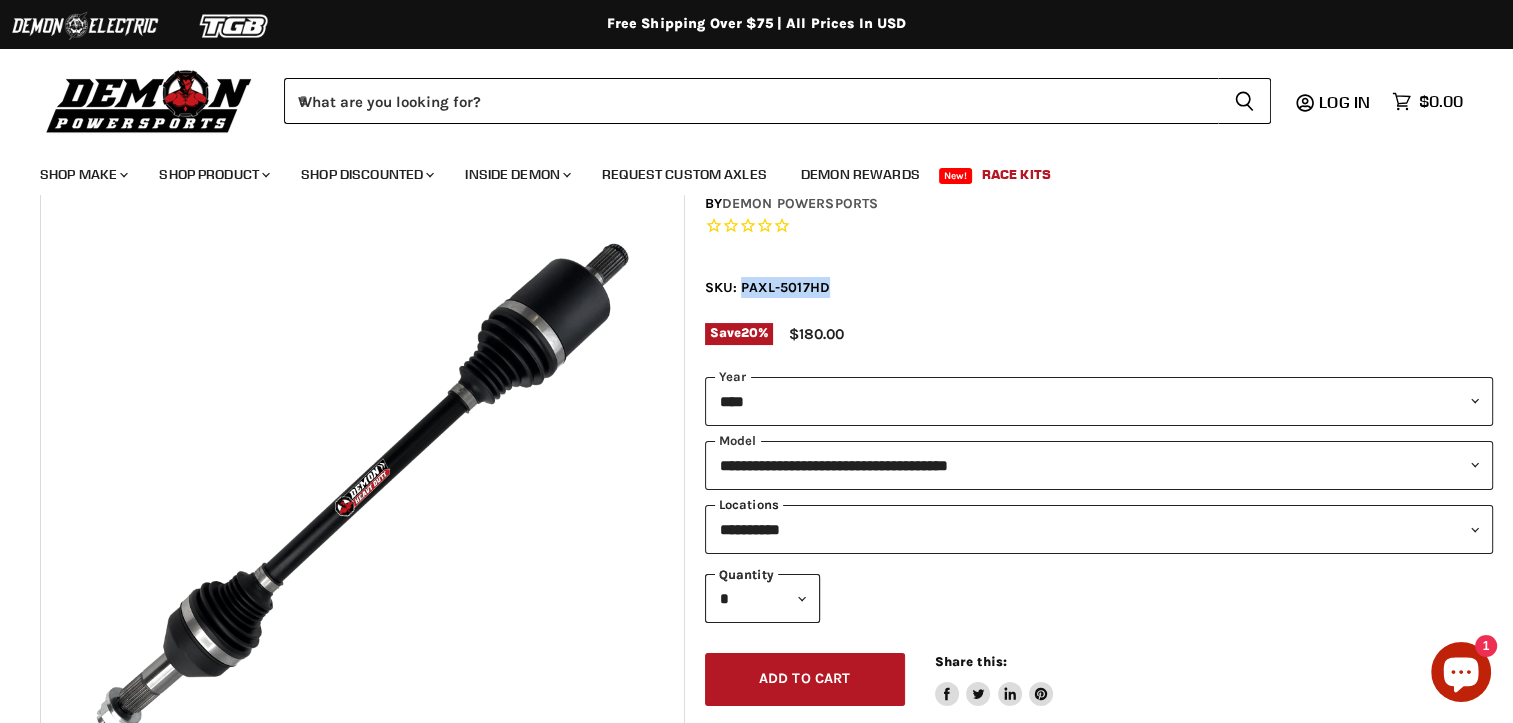 click on "**********" at bounding box center (1099, 529) 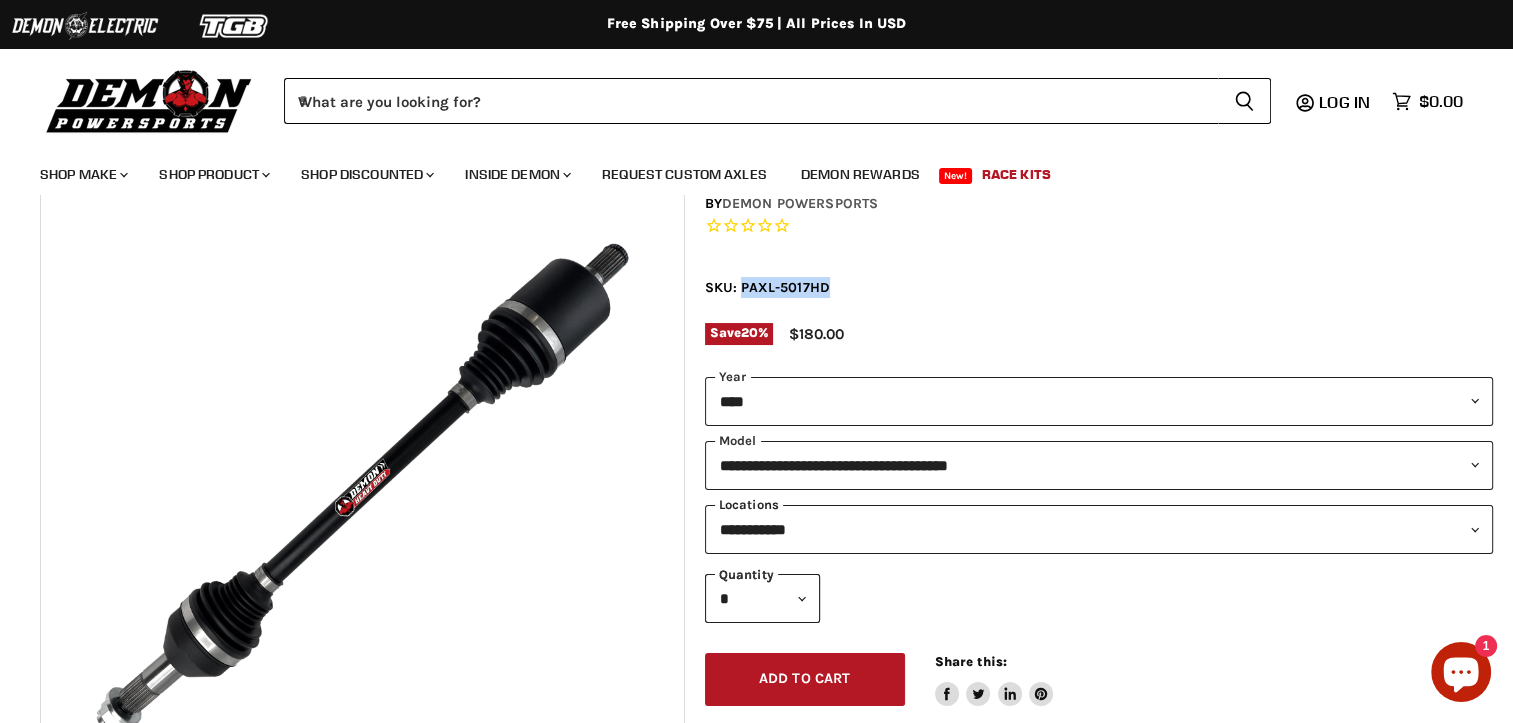 click on "**********" at bounding box center [1099, 529] 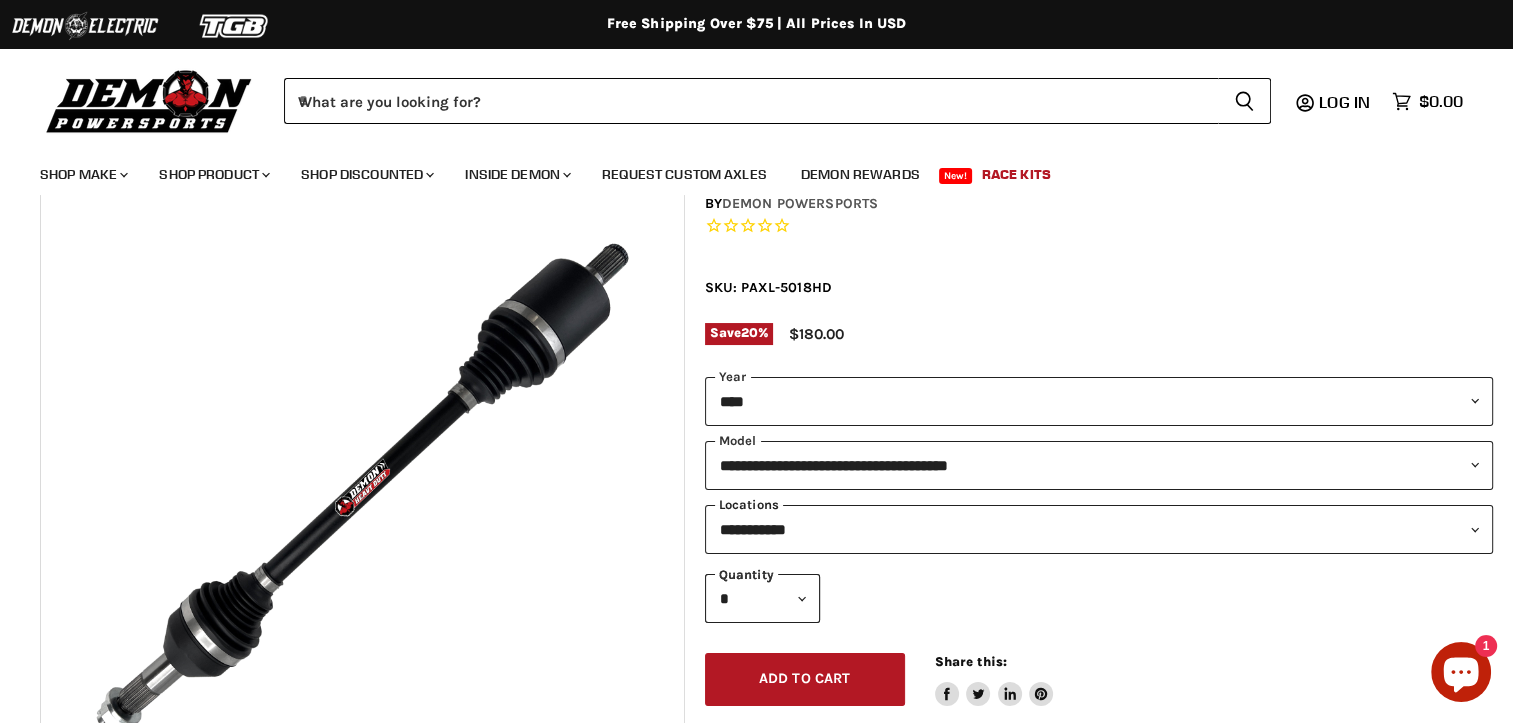 click on "**********" at bounding box center (1099, 529) 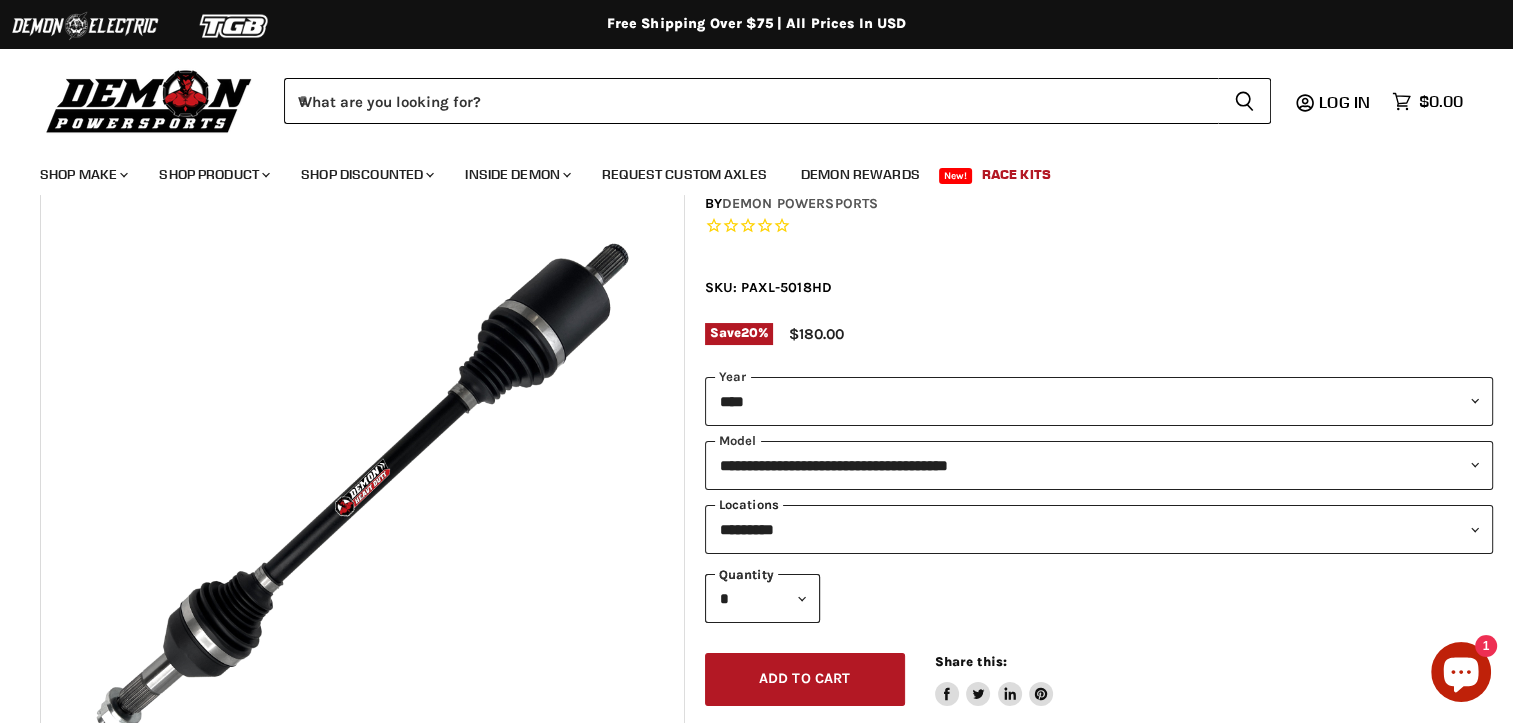 click on "**********" at bounding box center [1099, 529] 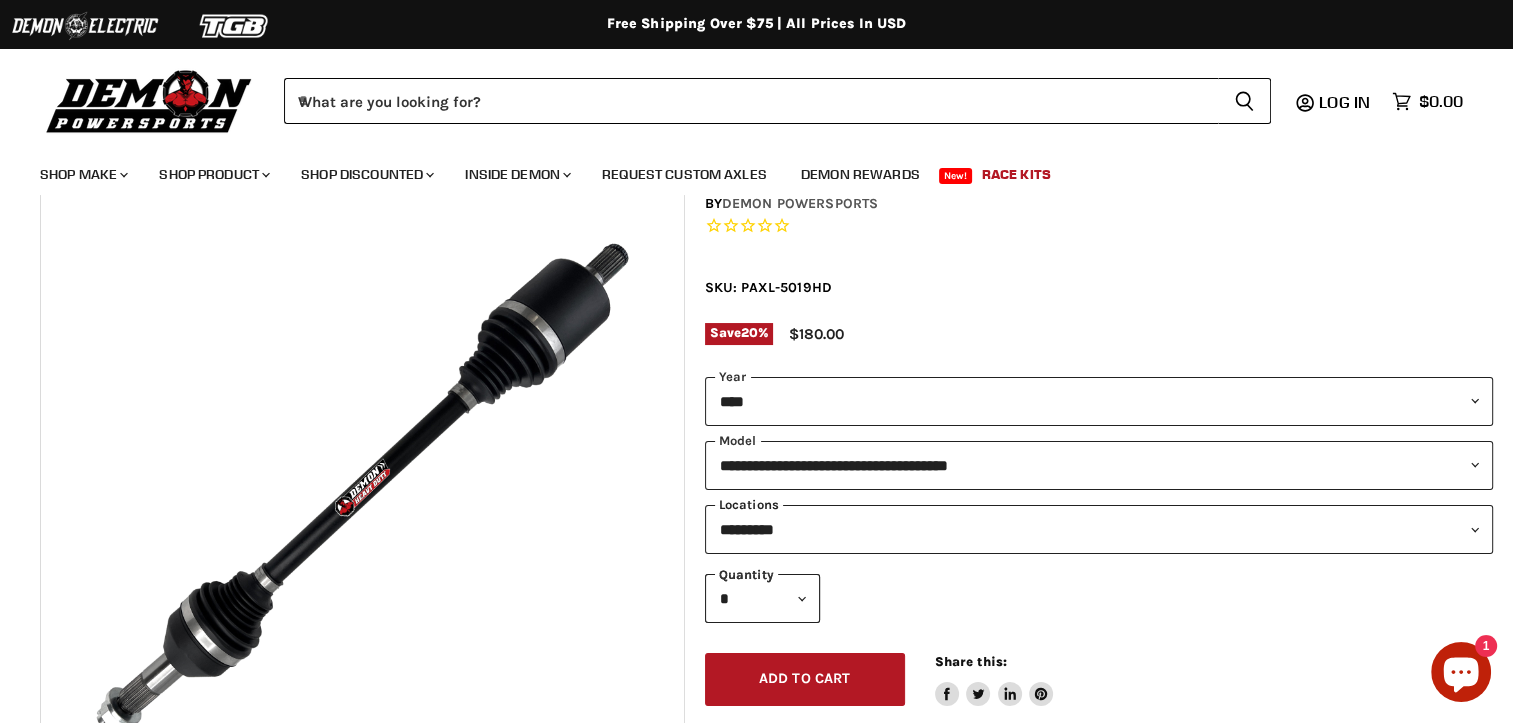 click on "**********" at bounding box center (1099, 529) 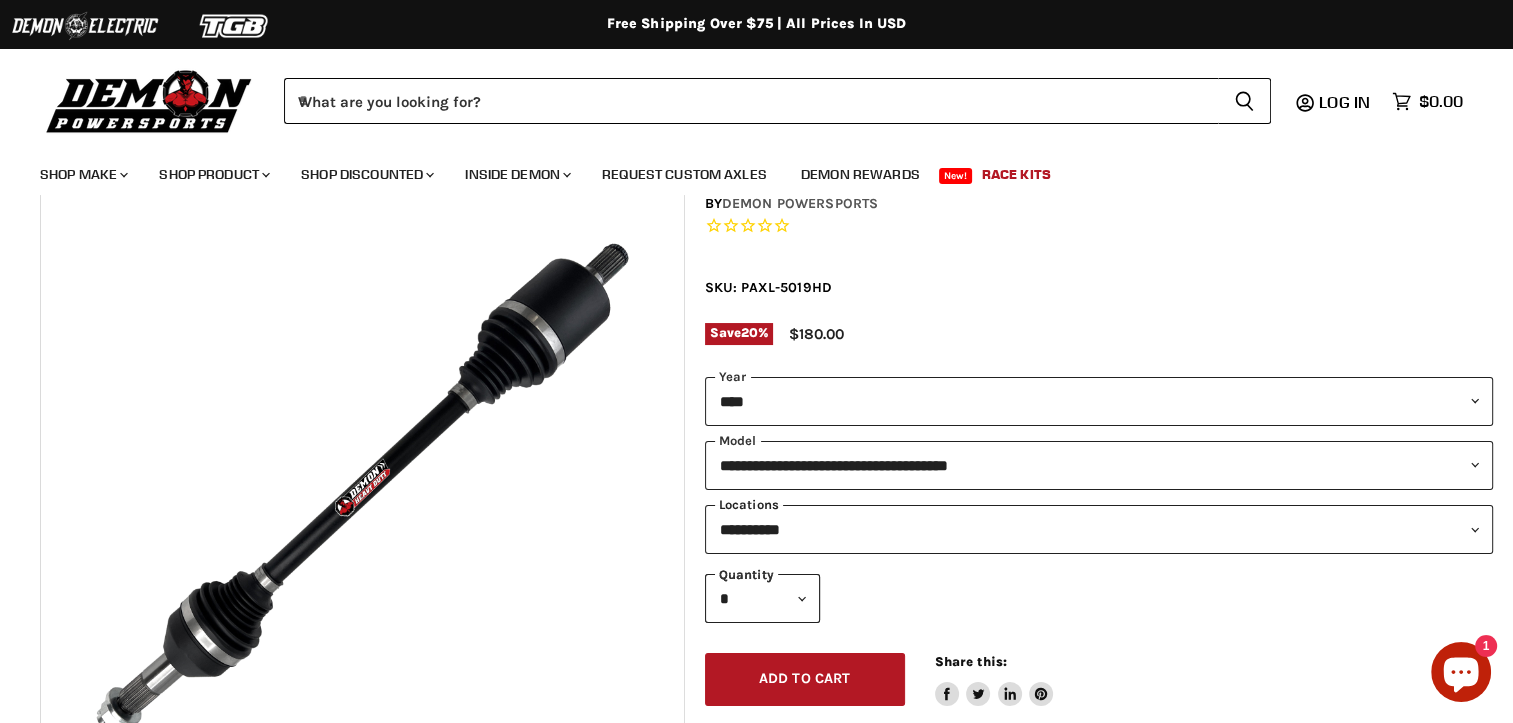 click on "**********" at bounding box center (1099, 529) 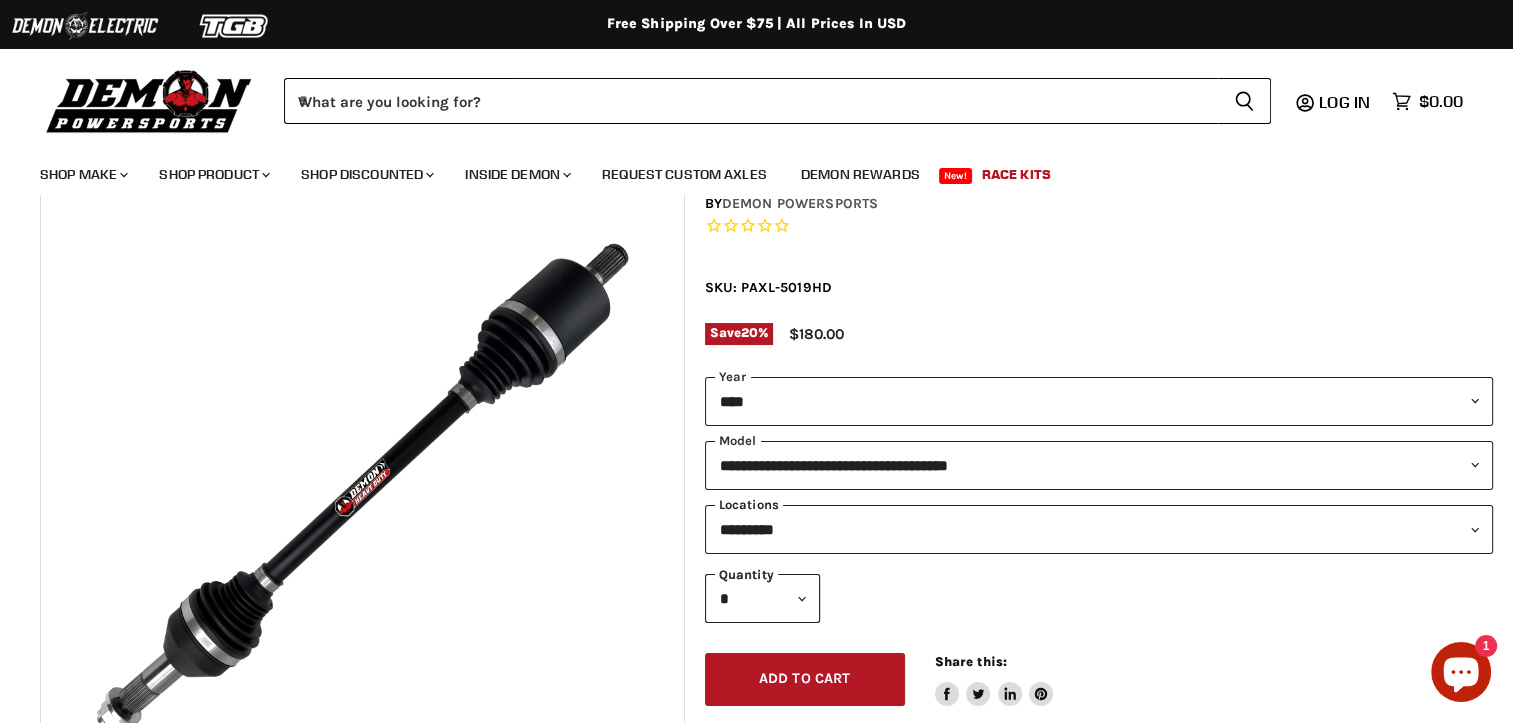 click on "**********" at bounding box center (1099, 529) 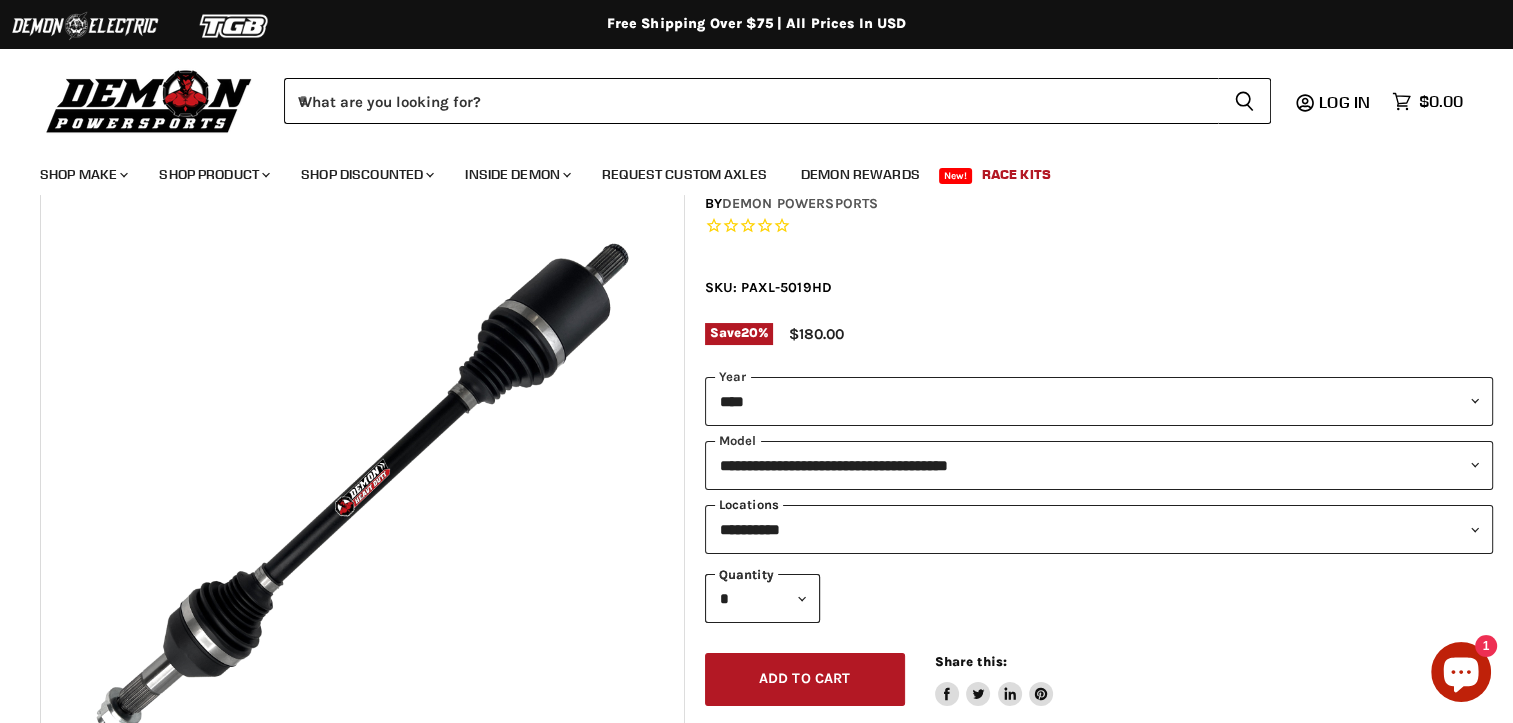 click on "**********" at bounding box center [1099, 529] 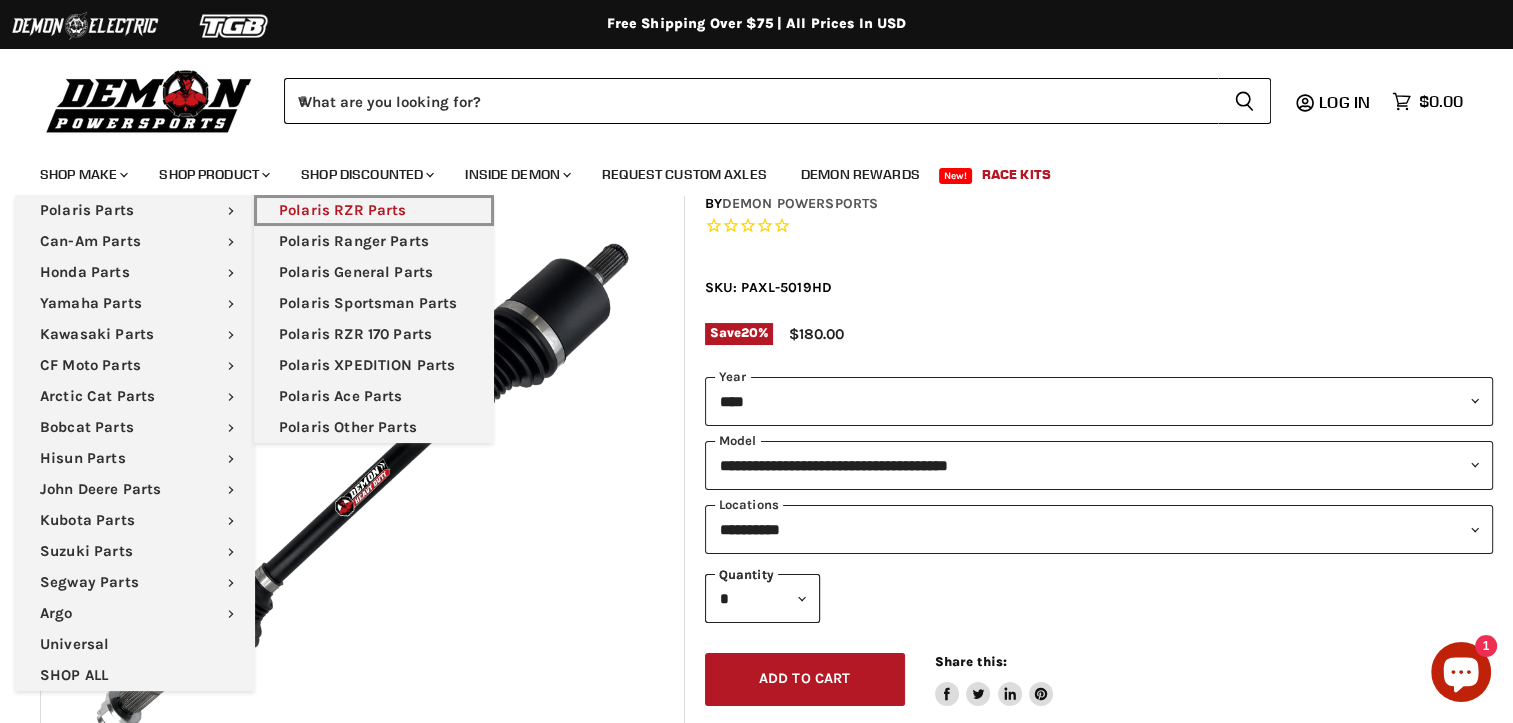 click on "Polaris RZR Parts" at bounding box center (374, 210) 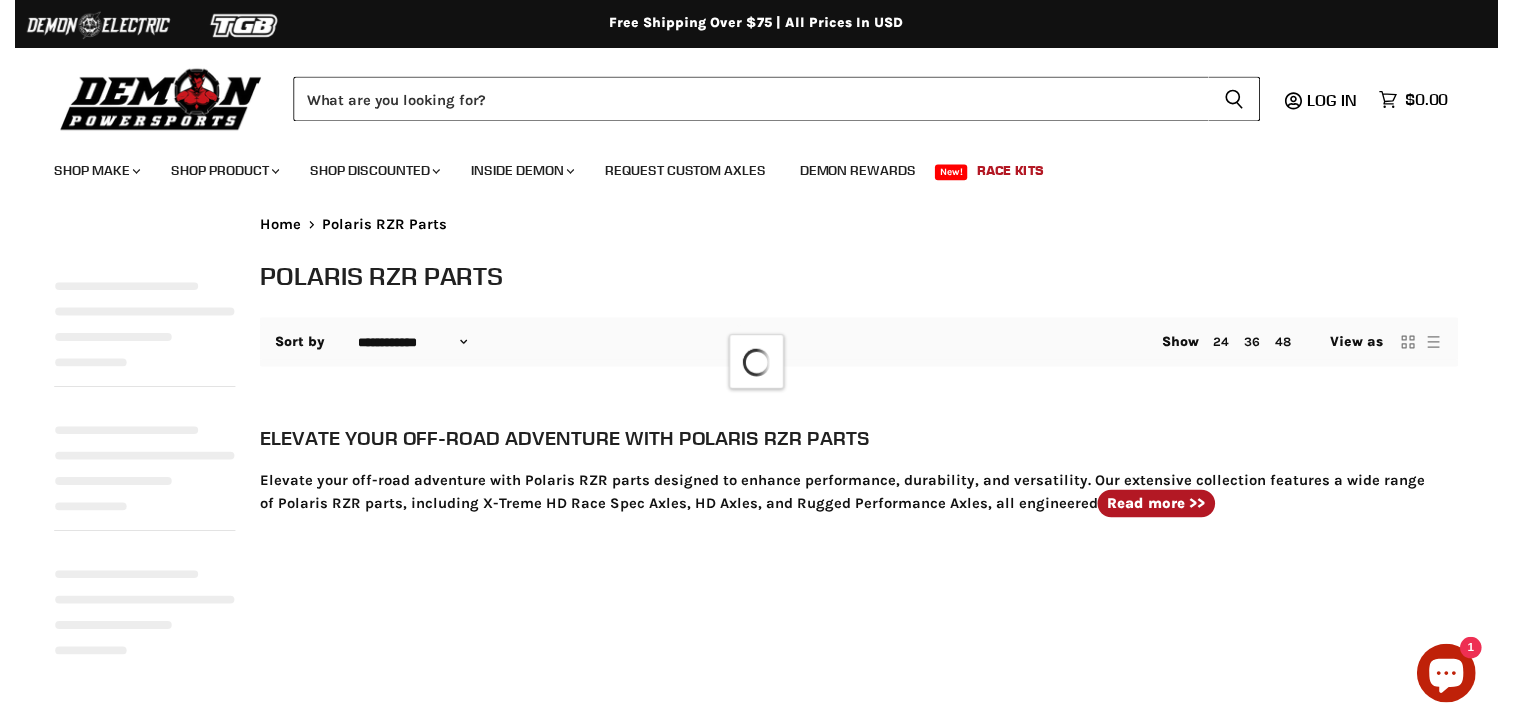 scroll, scrollTop: 0, scrollLeft: 0, axis: both 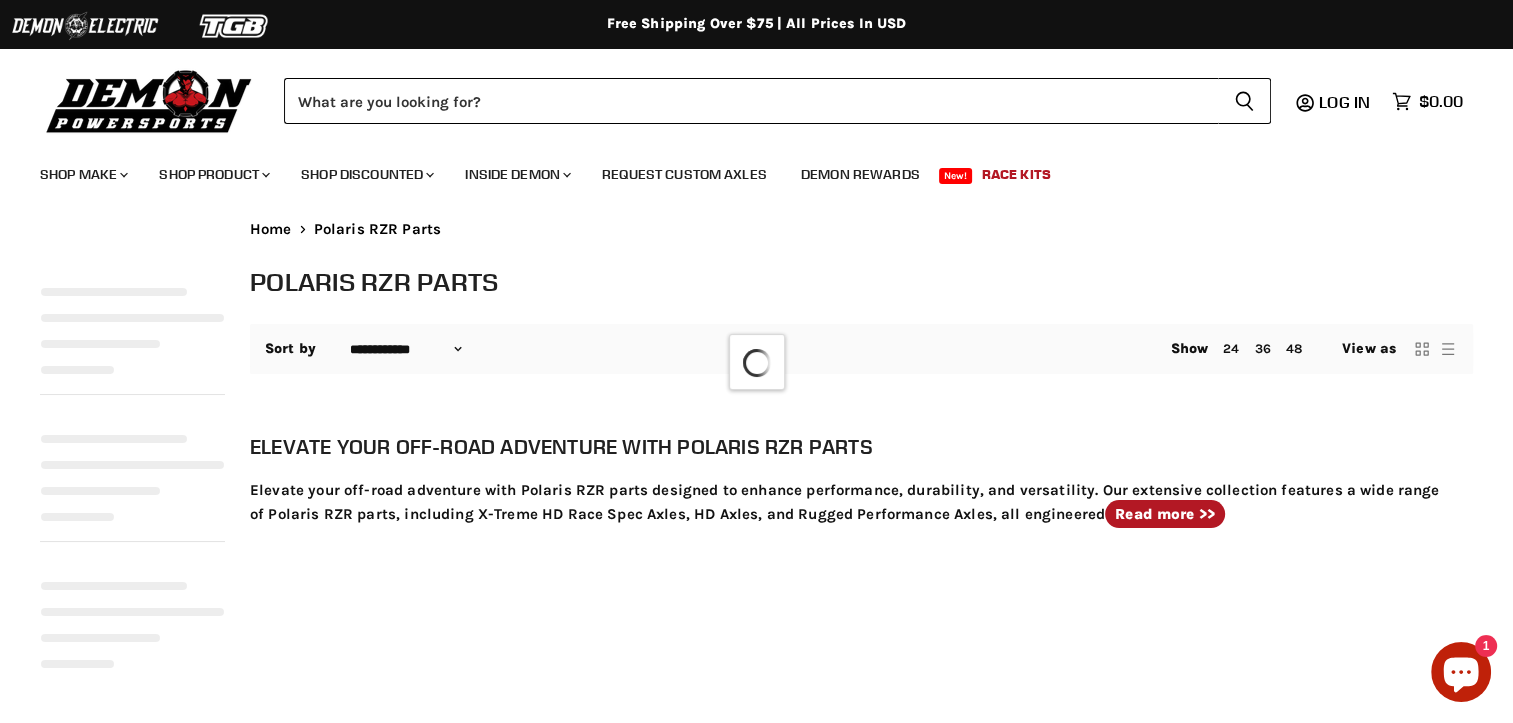 select on "**********" 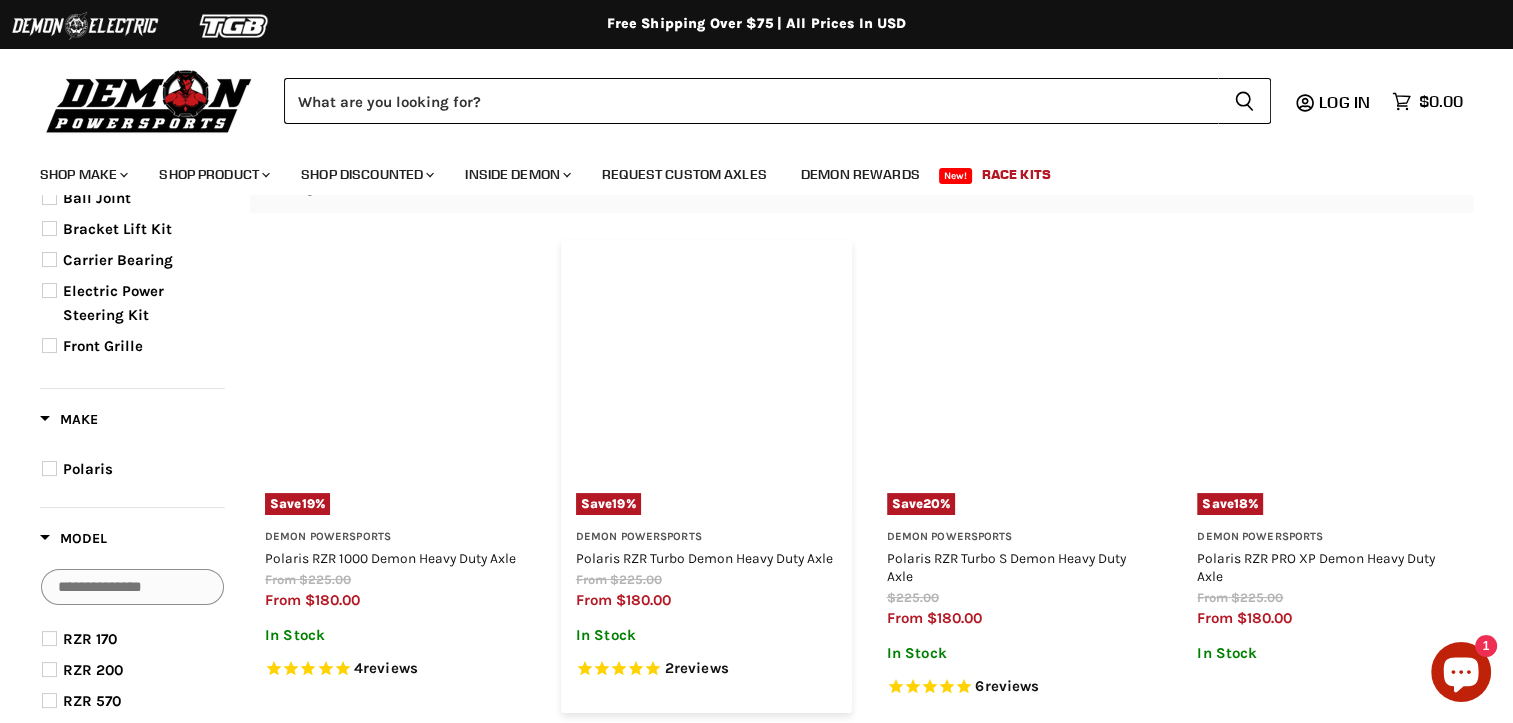 scroll, scrollTop: 200, scrollLeft: 0, axis: vertical 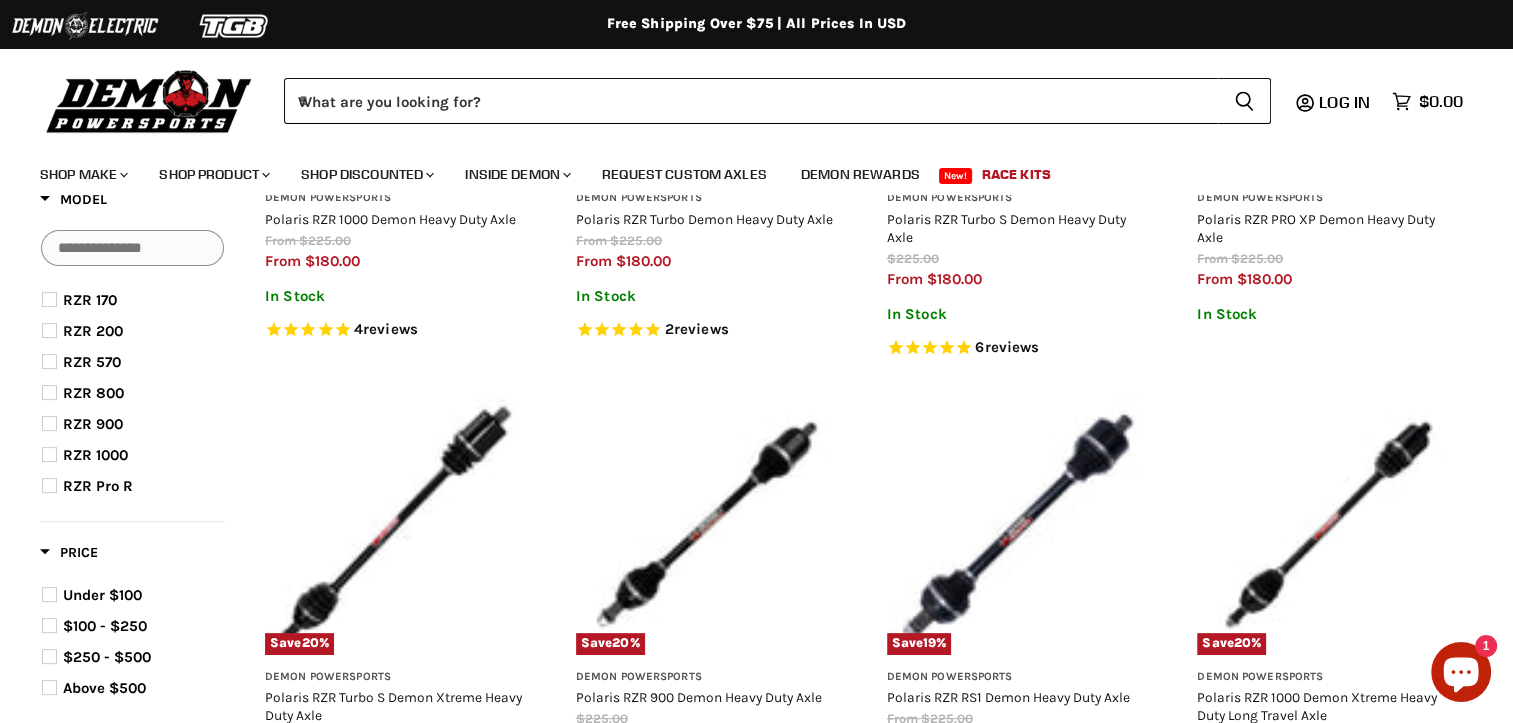 click on "RZR 800" at bounding box center (93, 393) 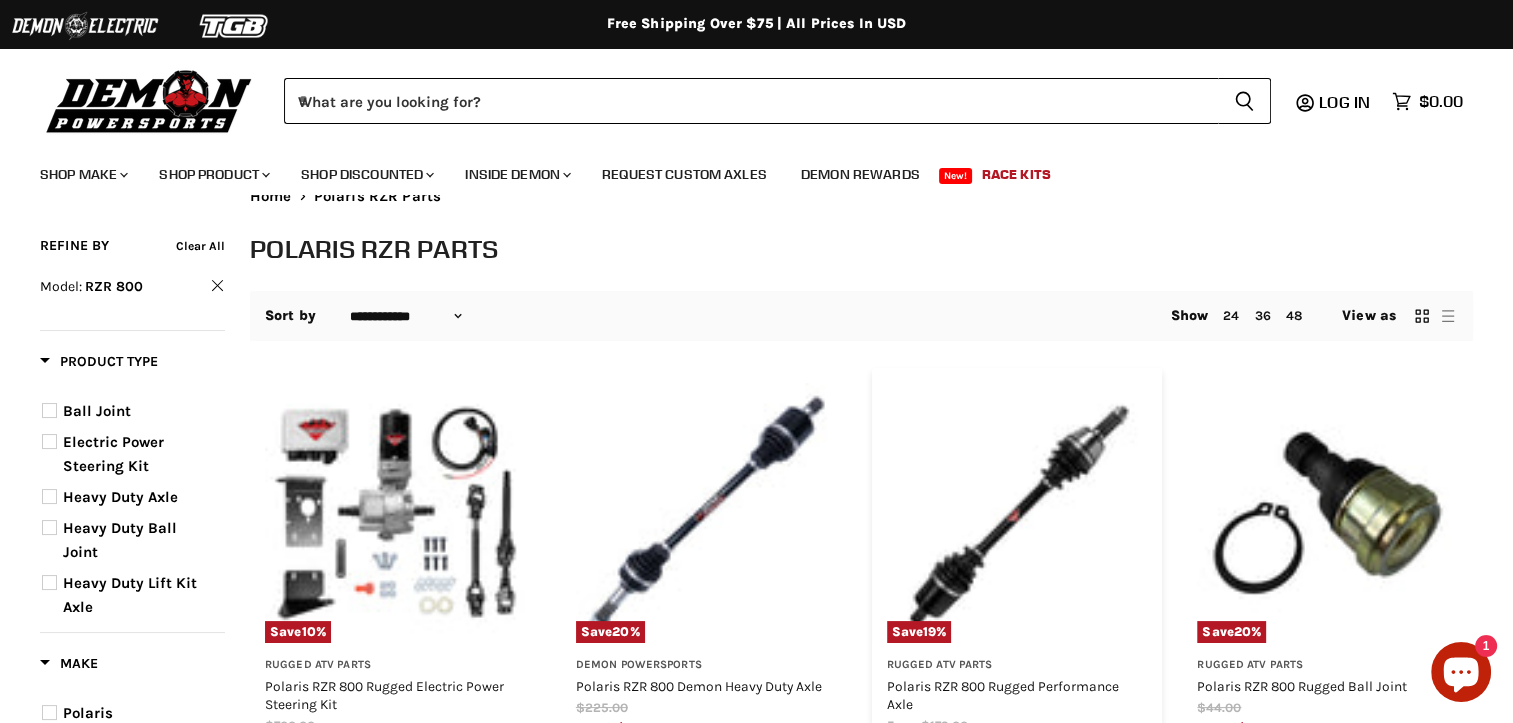 scroll, scrollTop: 0, scrollLeft: 0, axis: both 